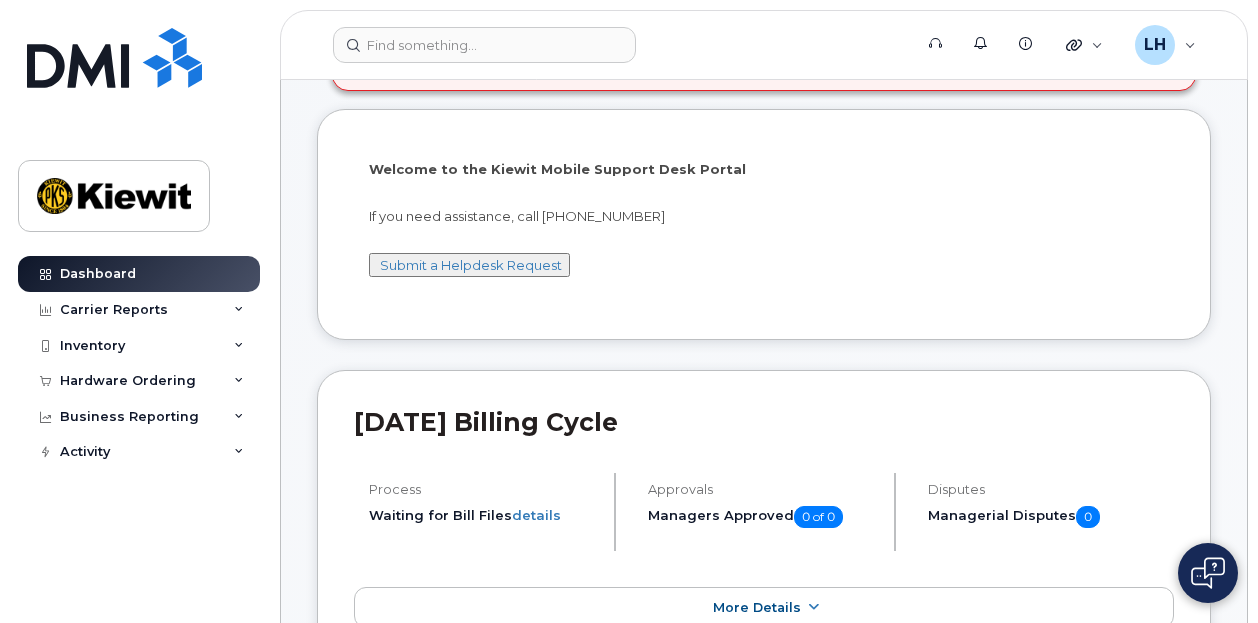 scroll, scrollTop: 294, scrollLeft: 0, axis: vertical 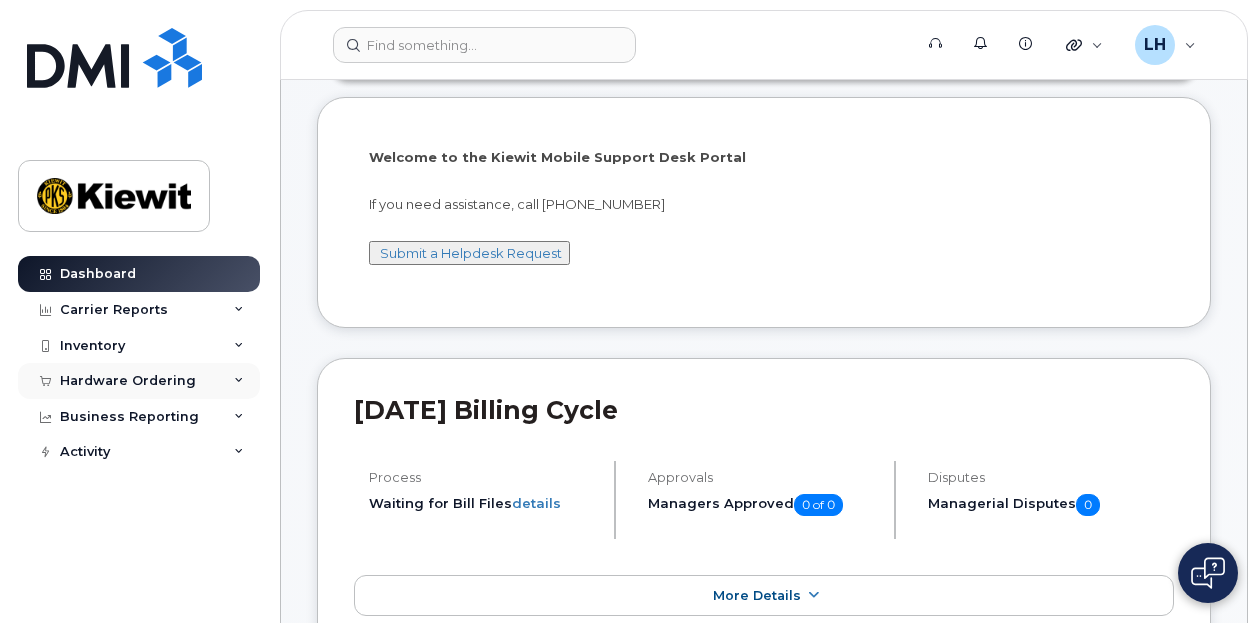 click on "Hardware Ordering" 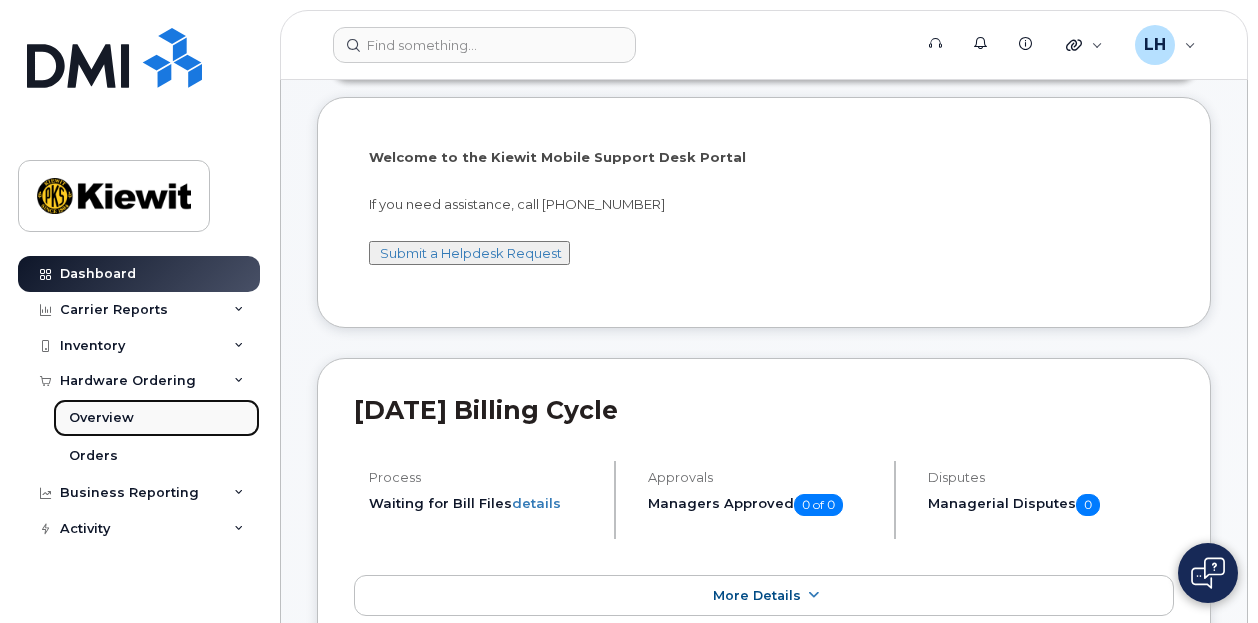 click on "Overview" 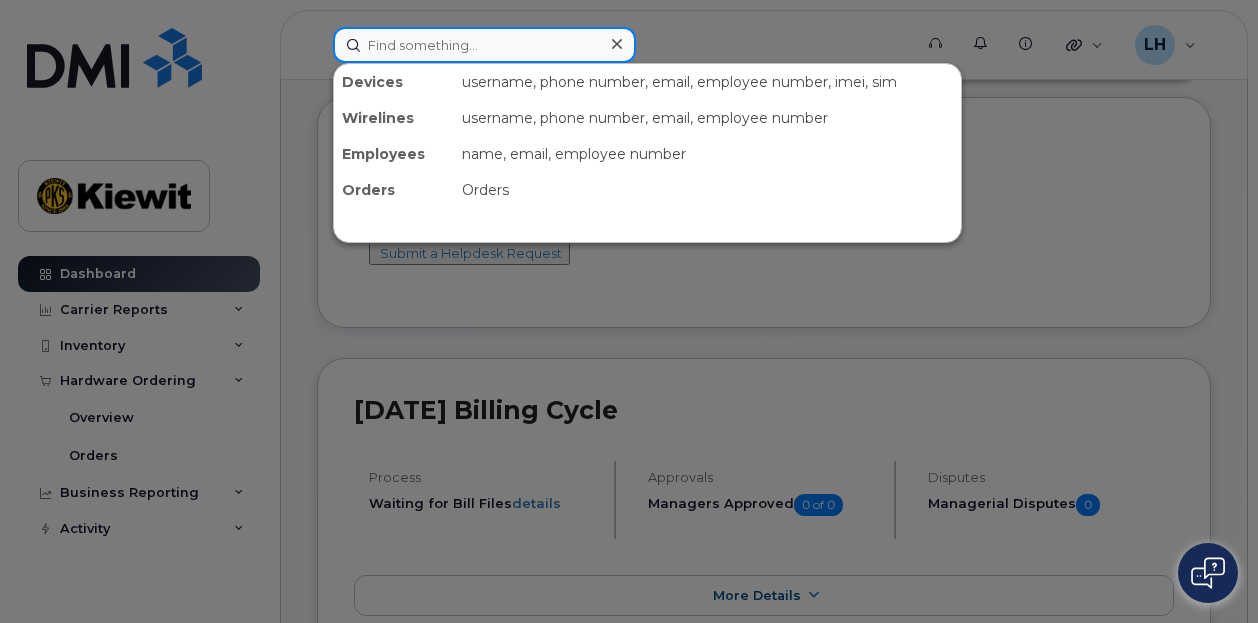 click 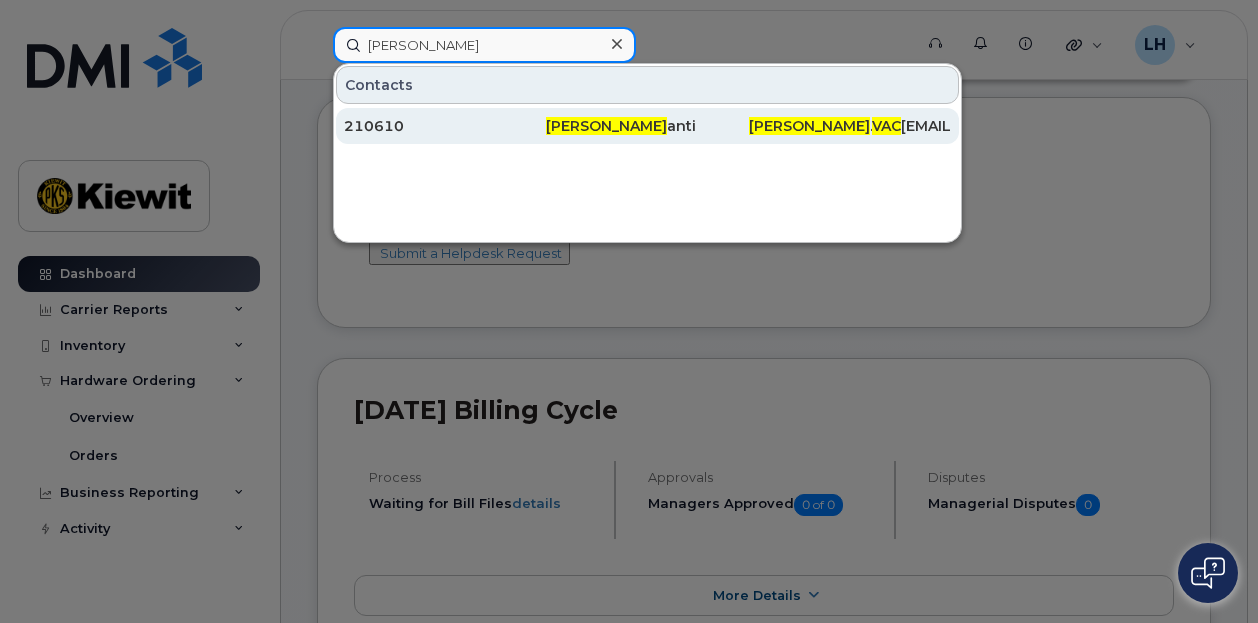 type on "Nicholas Vac" 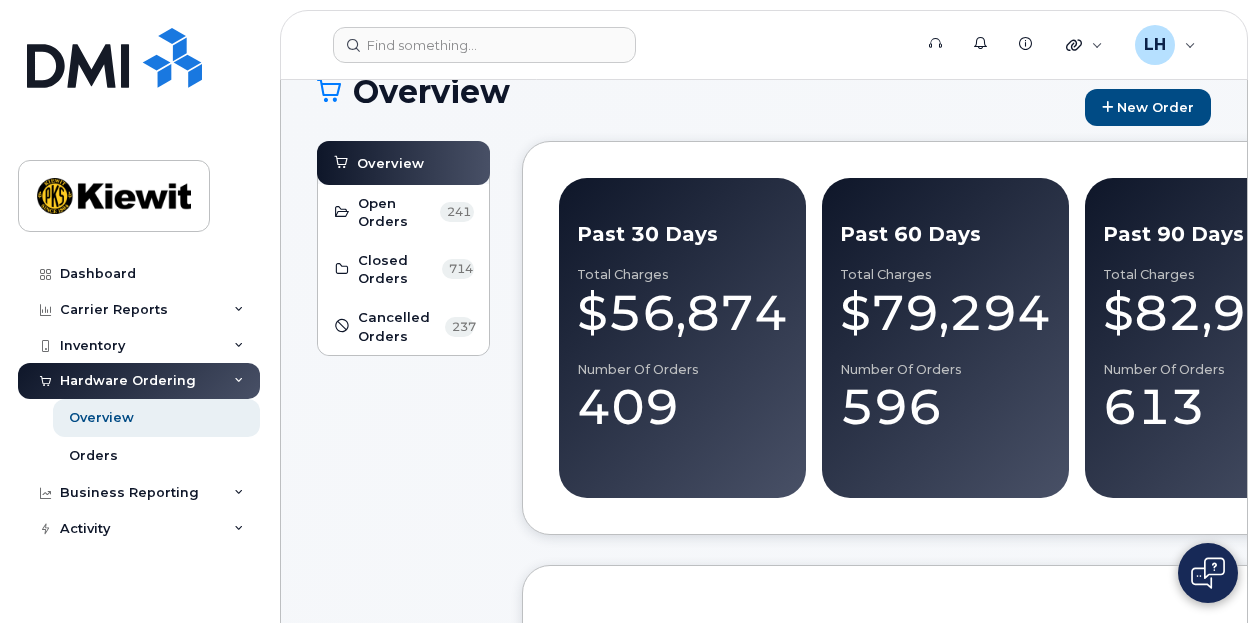 scroll, scrollTop: 0, scrollLeft: 0, axis: both 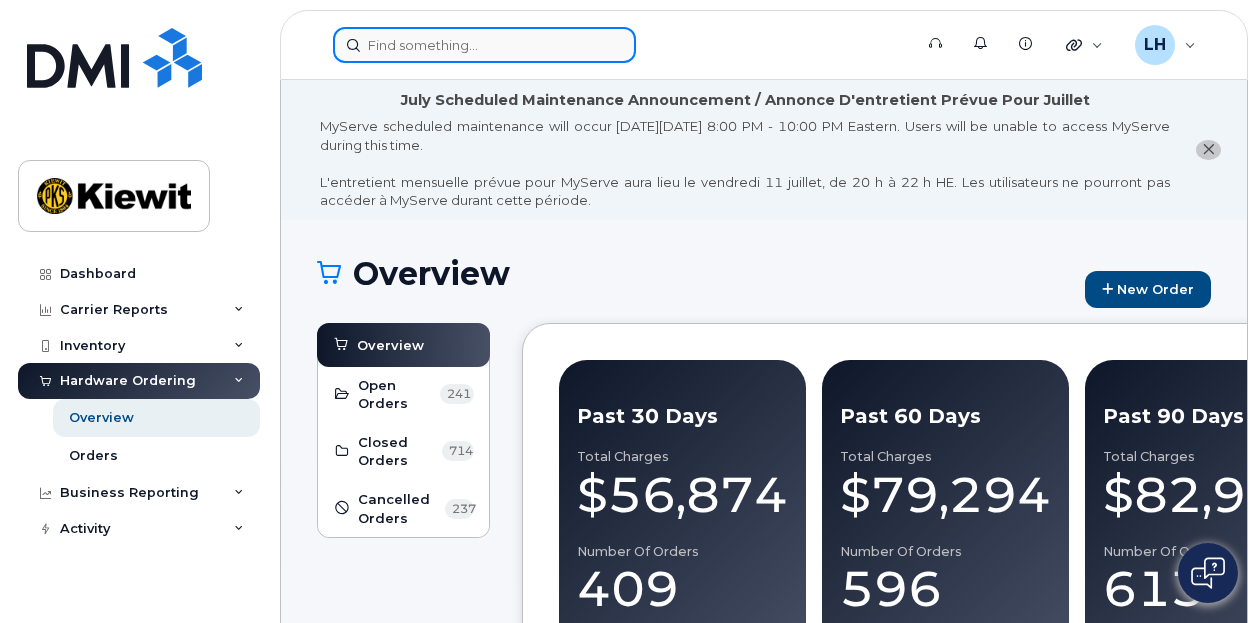click 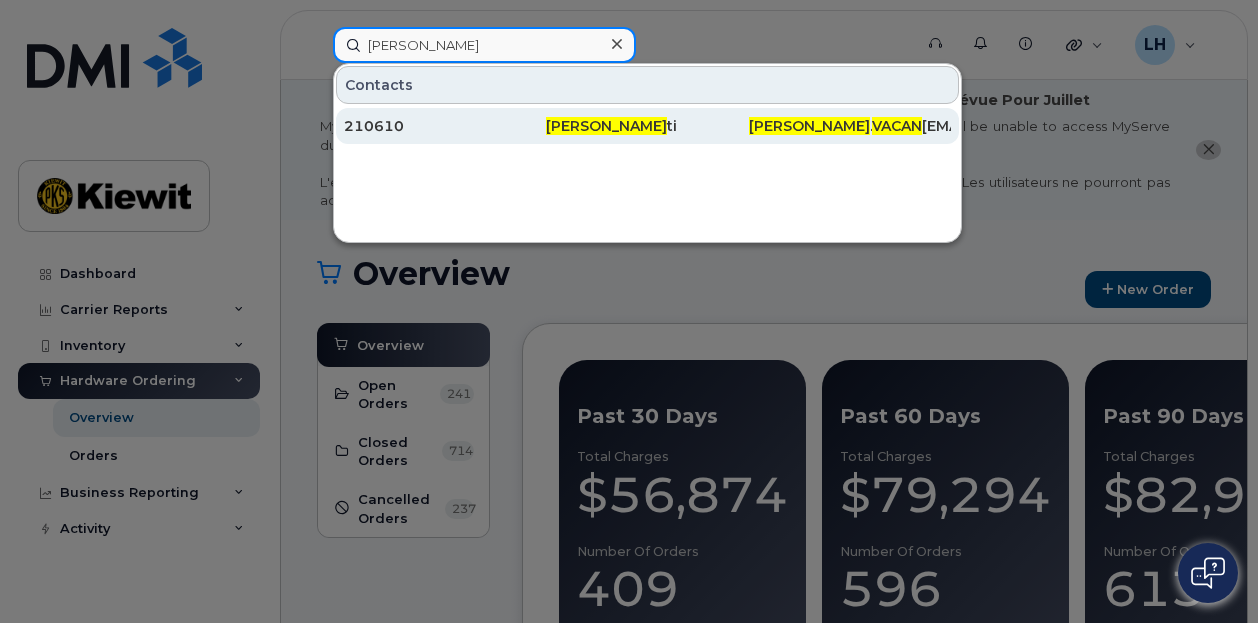 type on "Nicholas Vacan" 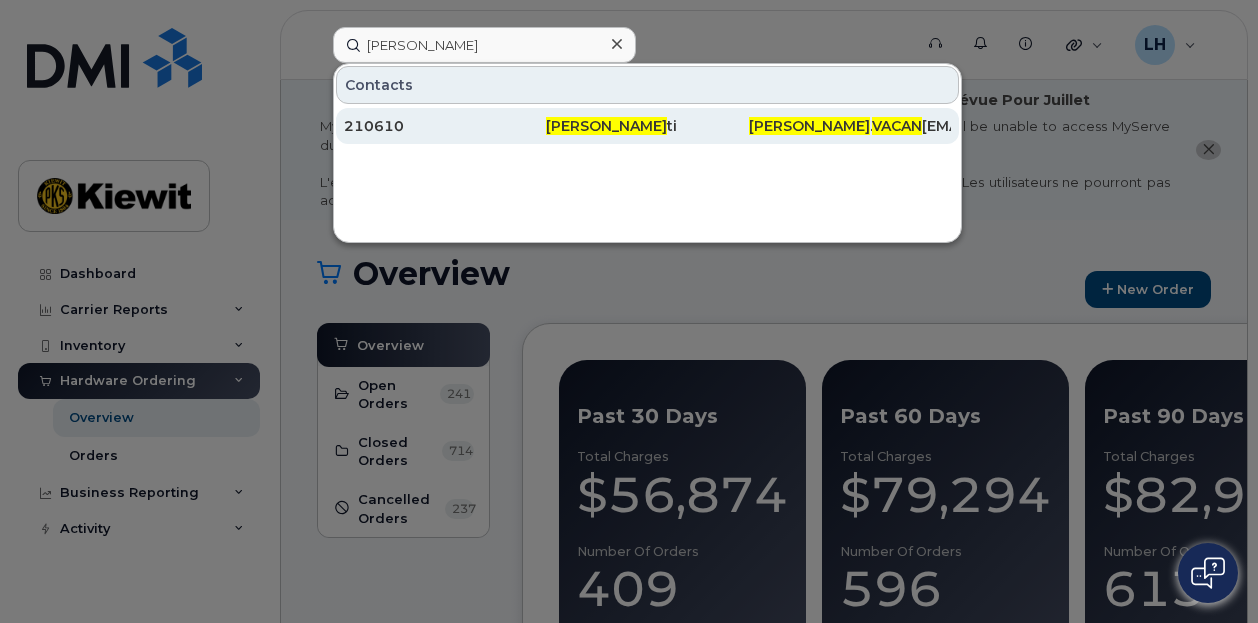 click on "Nicholas Vacan ti" 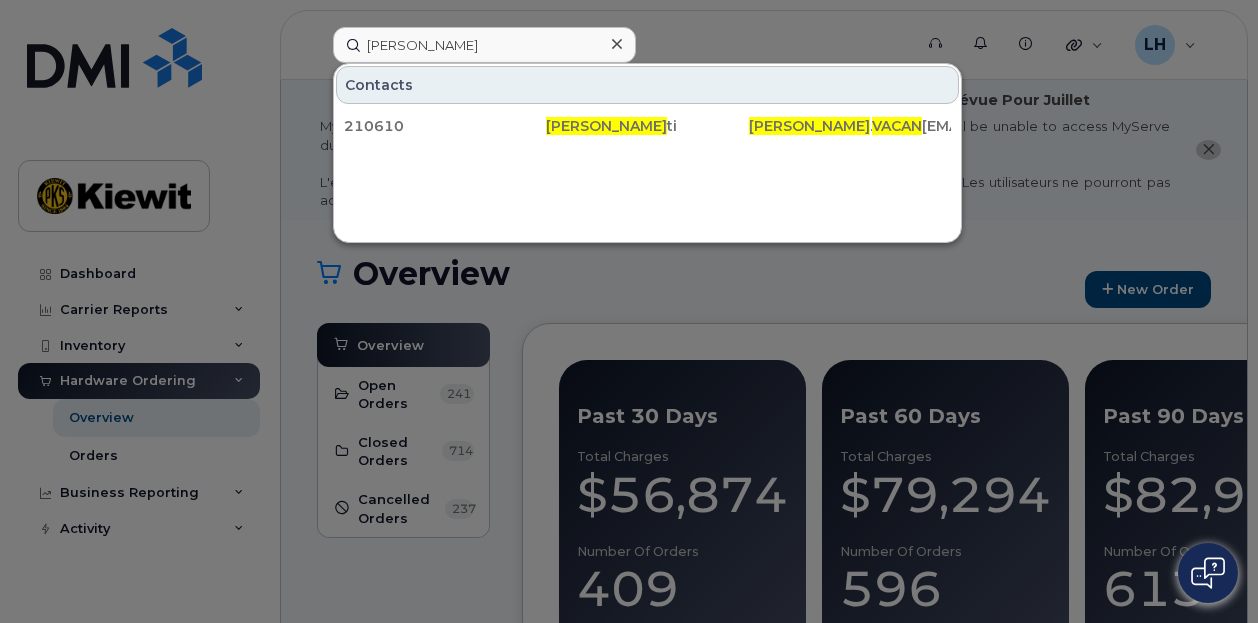 click 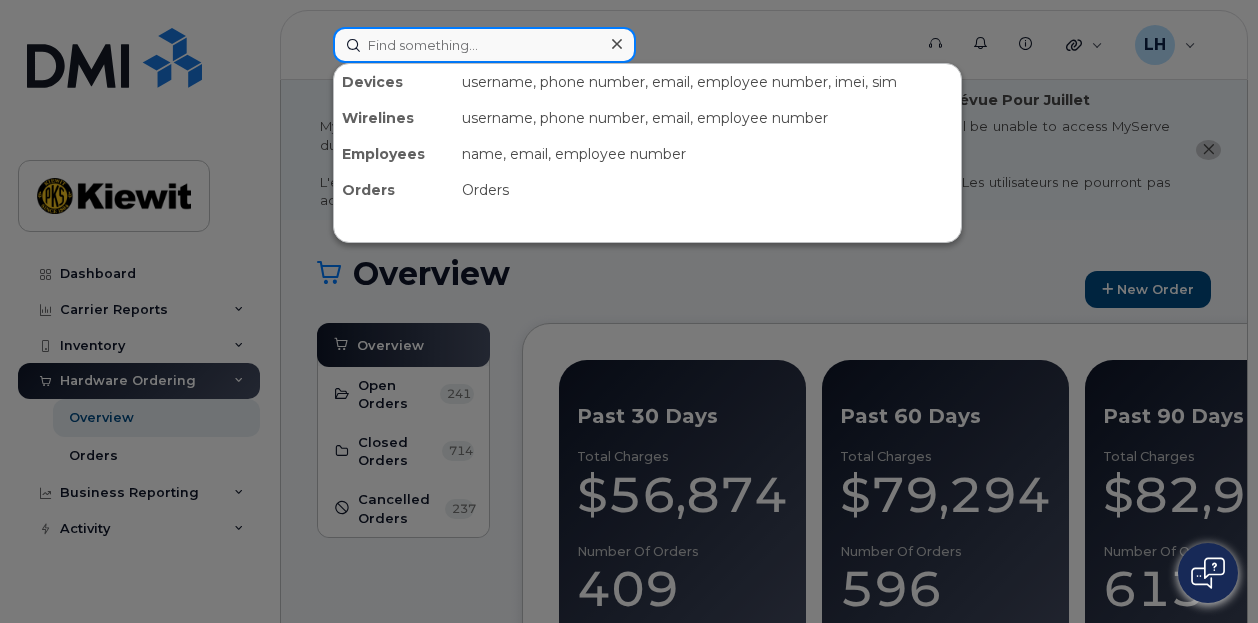 click 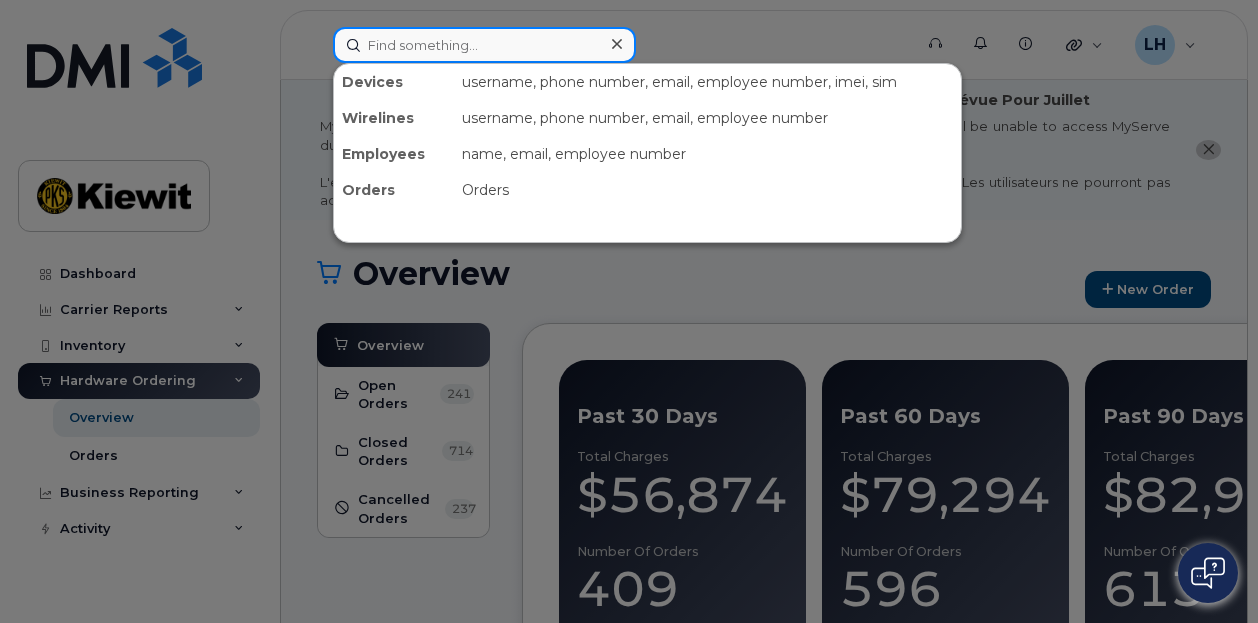 paste on "(817) 789-0883" 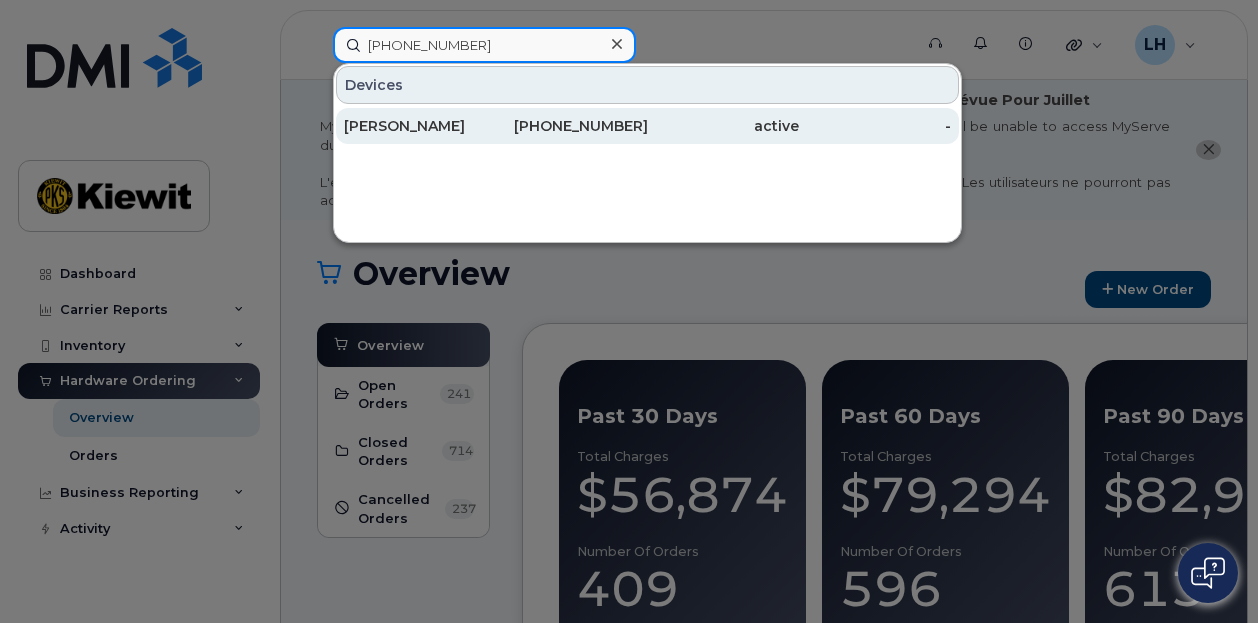 type on "(817) 789-0883" 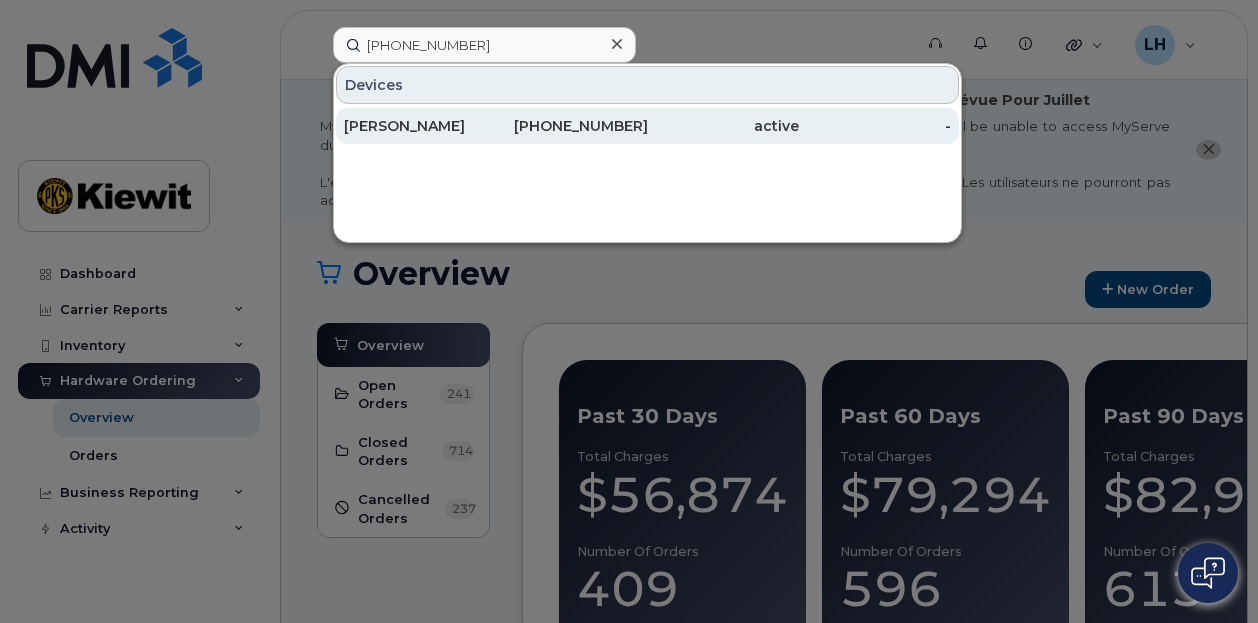 click on "817-789-0883" 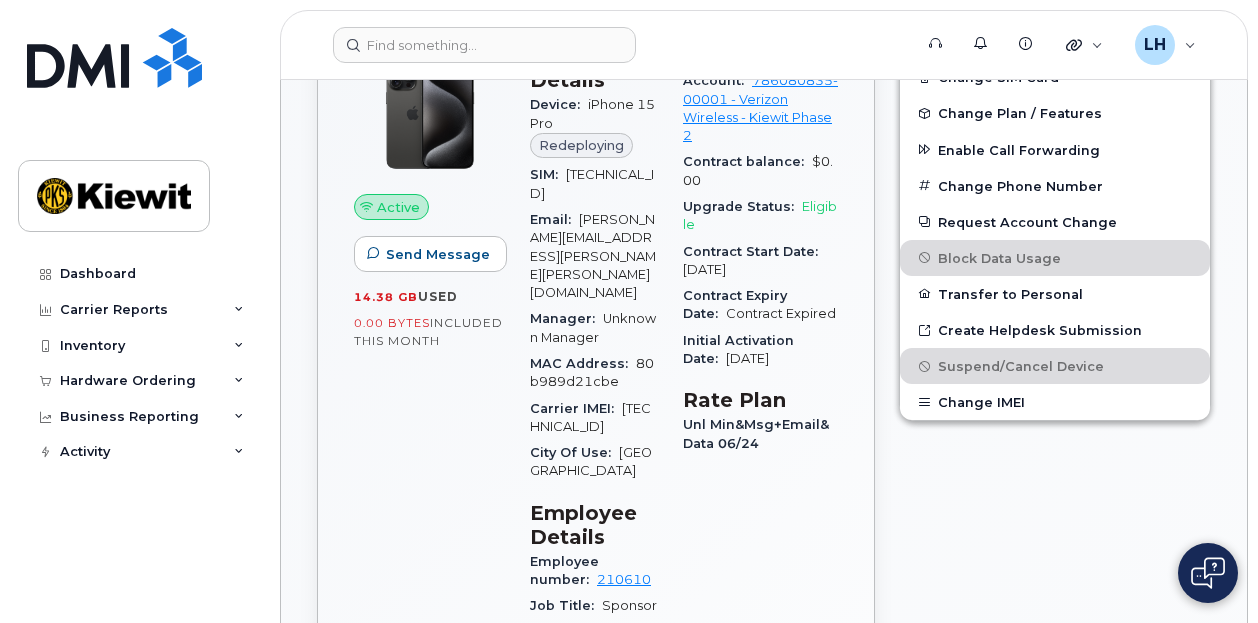 scroll, scrollTop: 881, scrollLeft: 0, axis: vertical 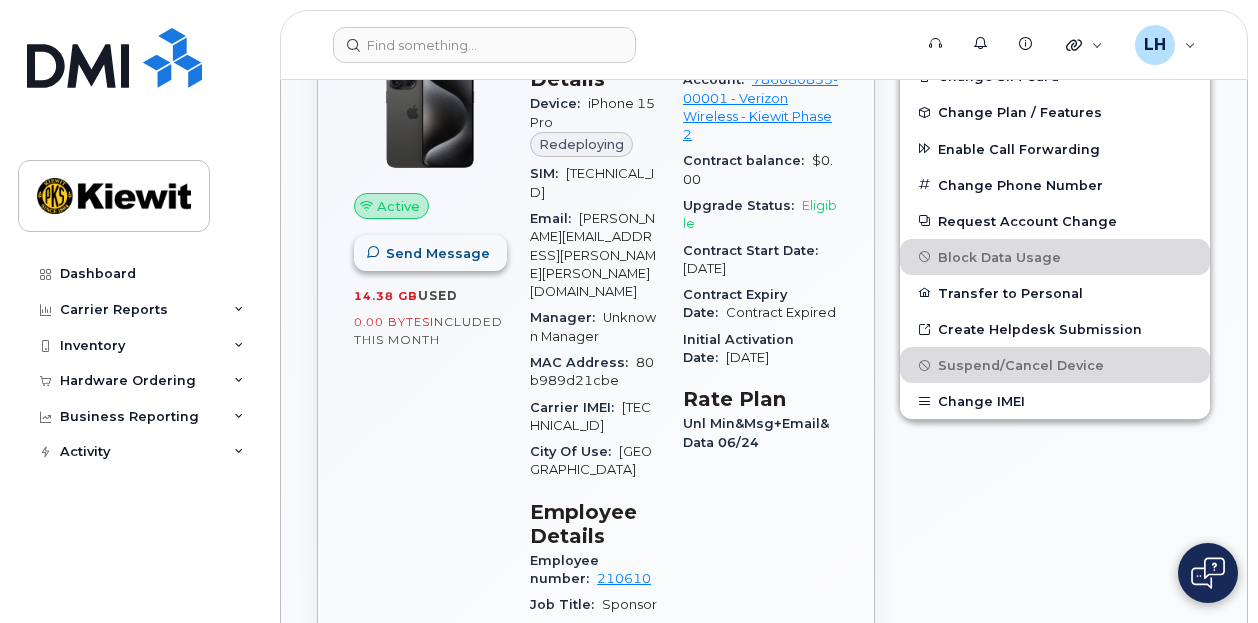 click on "Send Message" 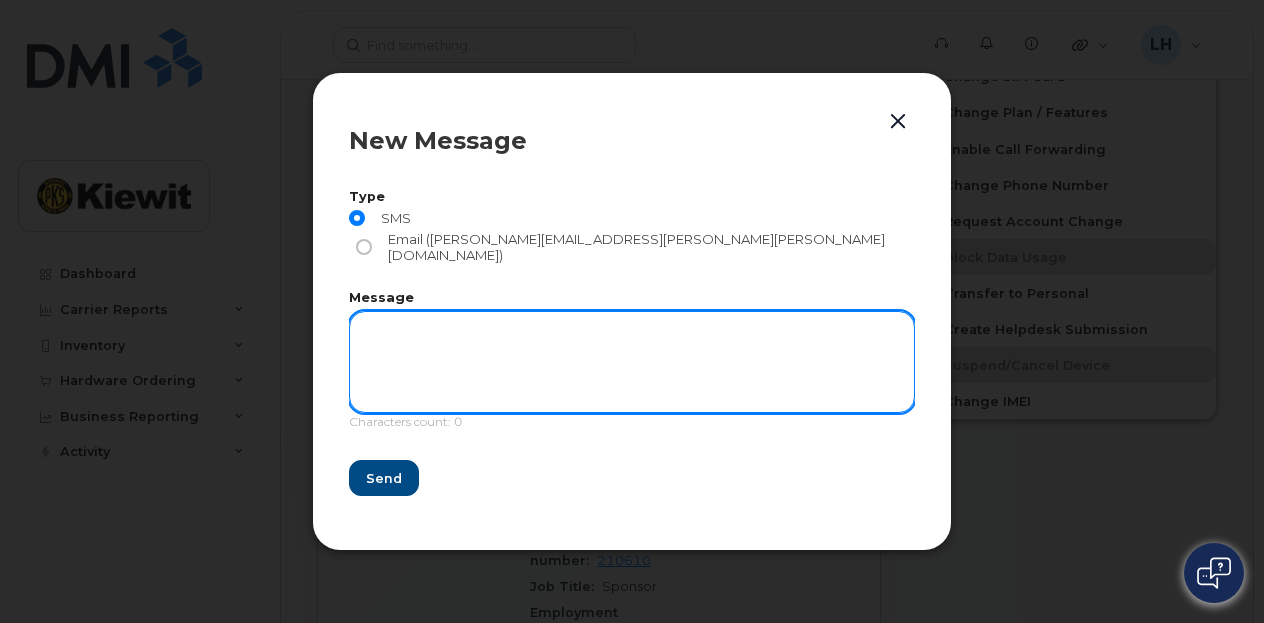 click 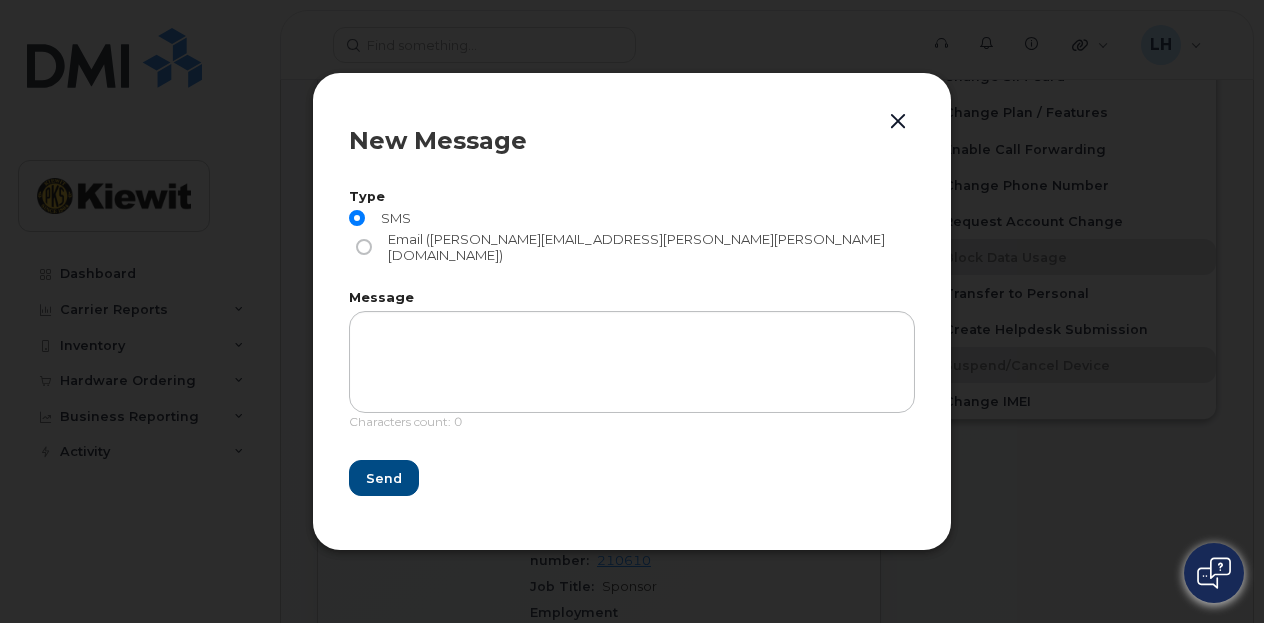 click 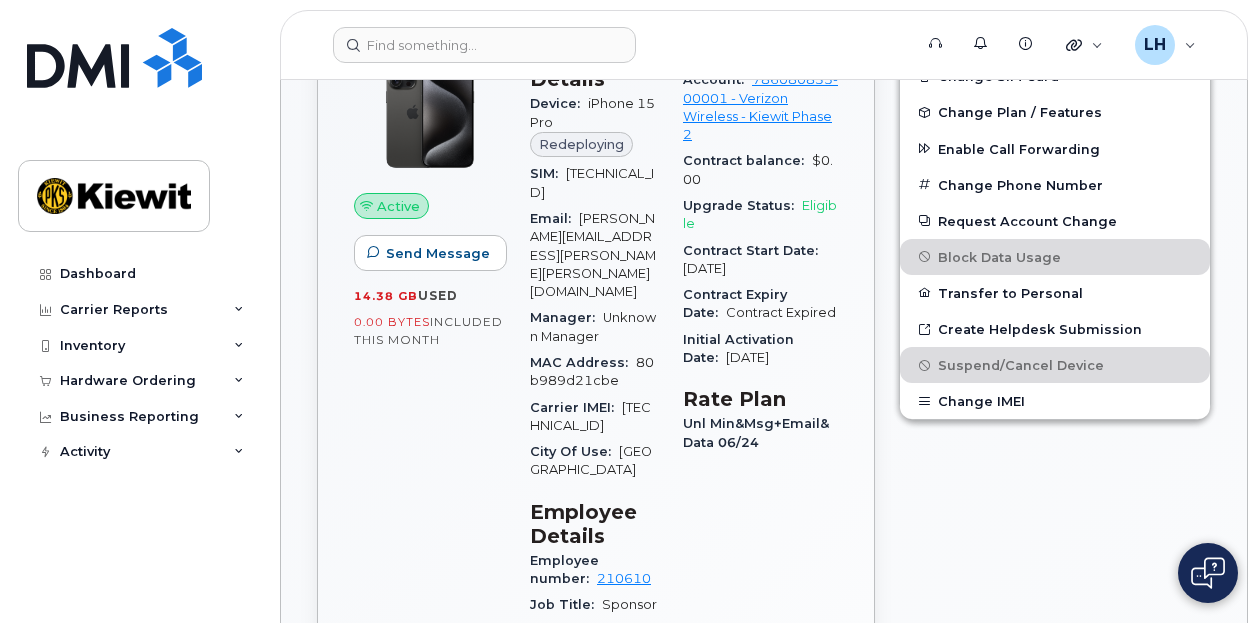 click on "Dashboard Carrier Reports Monthly Billing Data Daily Data Pooling Average Costing Executive Summary Accounting Roaming Reports Suspended Devices Suspension Candidates Custom Report Cost Variance Inventory Mobility Devices Data Conflicts Spare Hardware Import Asset Management Hardware Ordering Overview Orders Business Reporting Managerial Reports Individual Reports Business Unit Reports Service Ticket Reporting Activity Travel Requests Activity Log Device Status Updates Transfer Of Responsibility Requests Rate Plan Monitor Background Jobs" 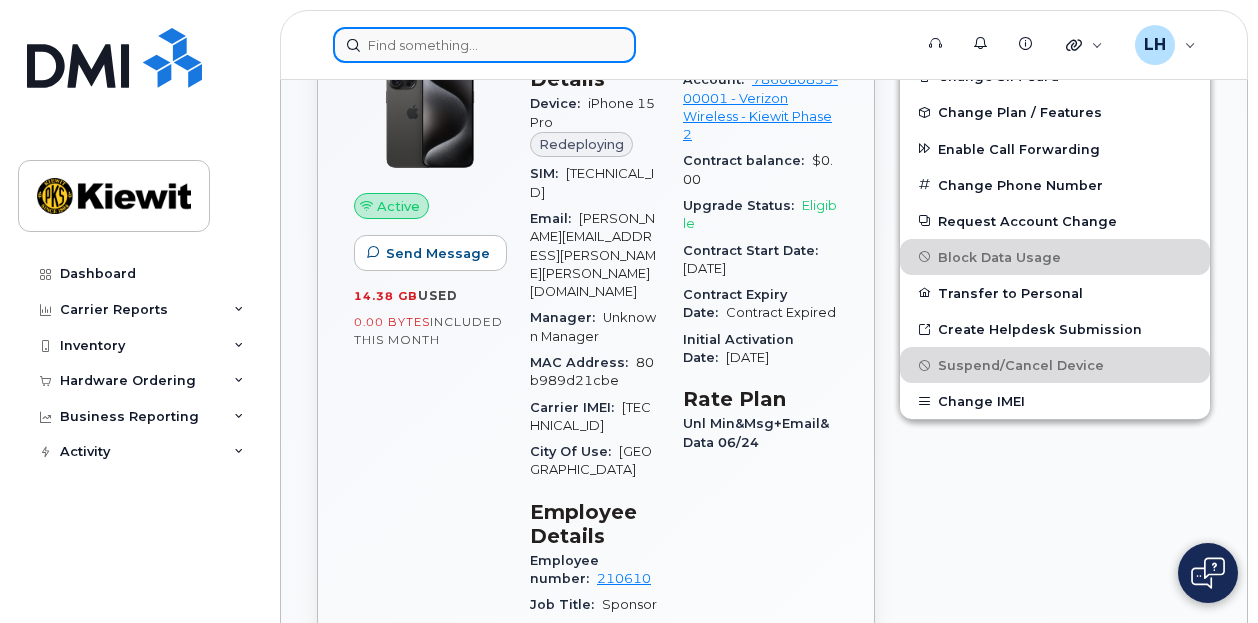 click 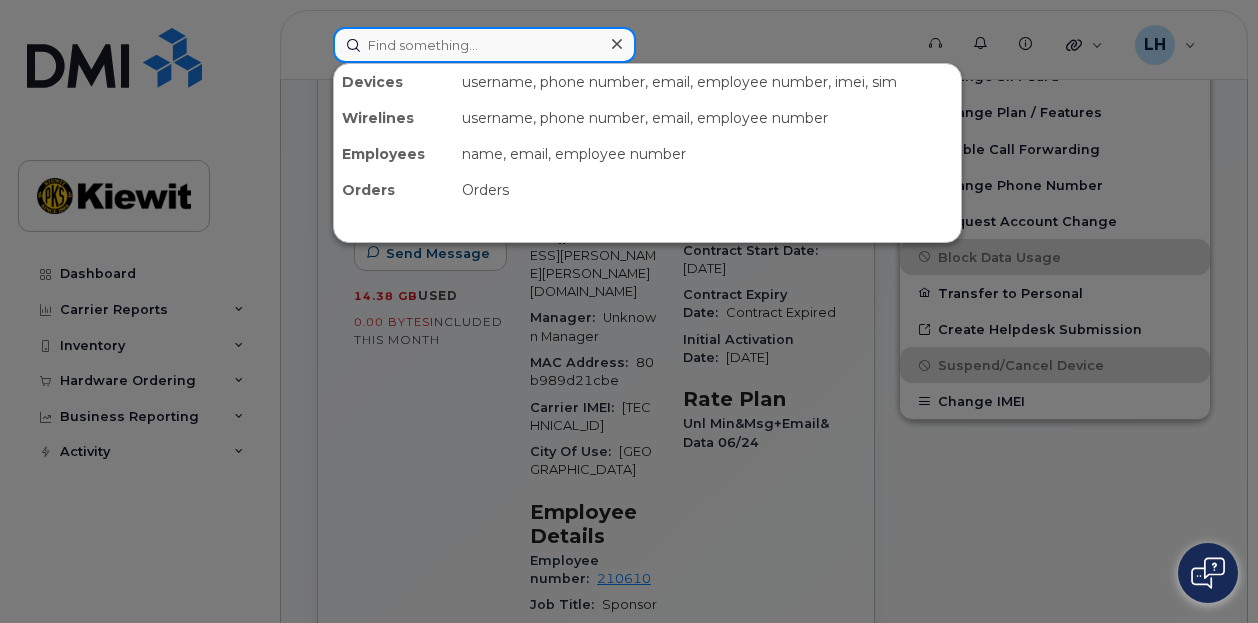 type on "T" 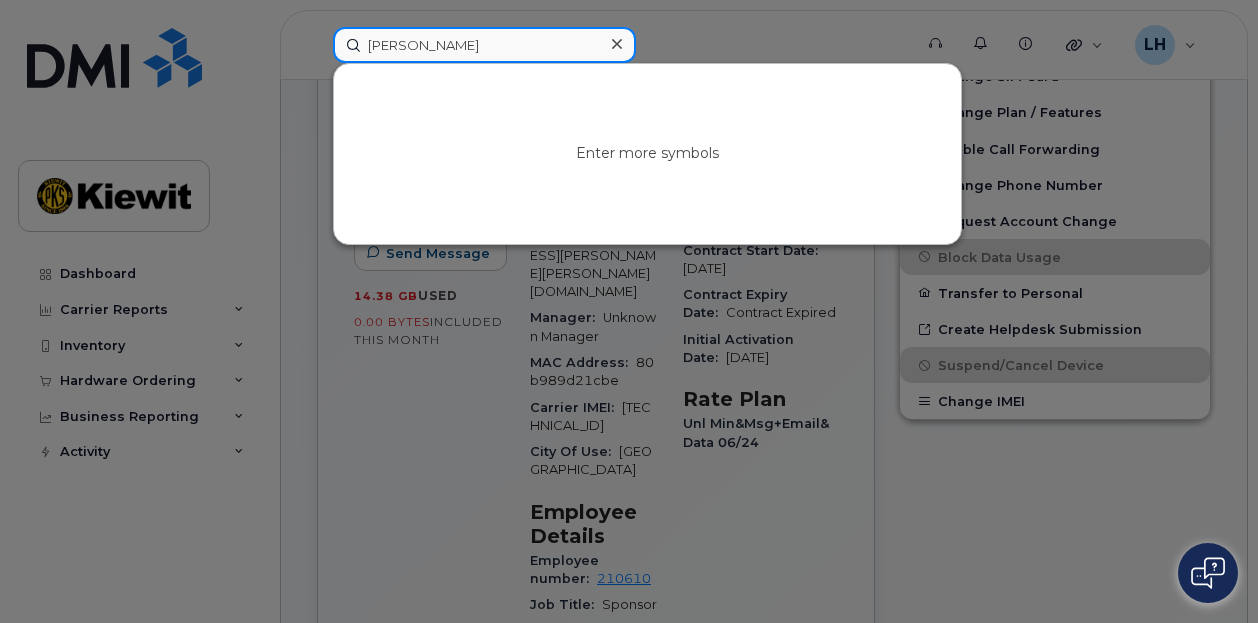 type on "John Tacker" 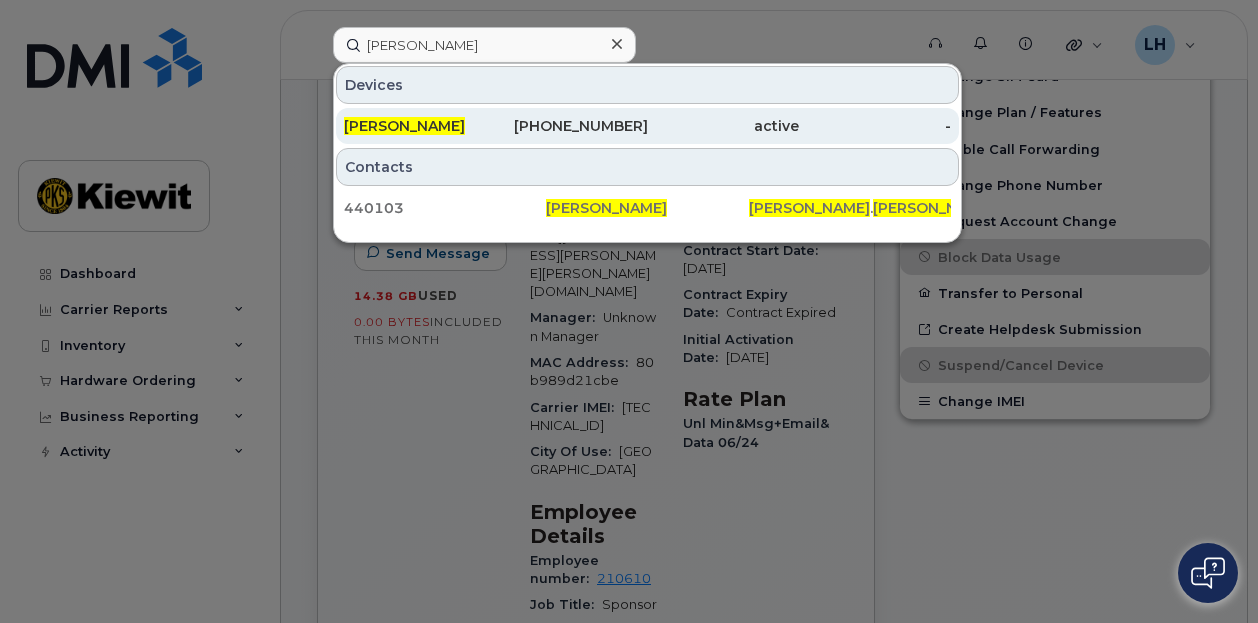 click on "[PHONE_NUMBER]" 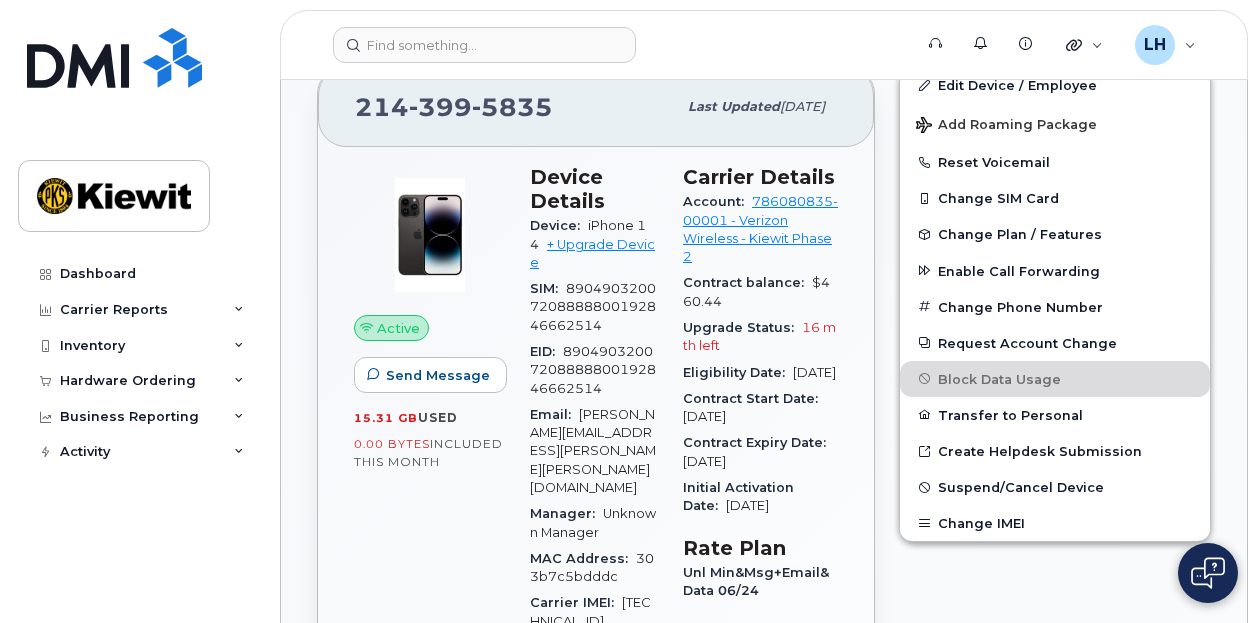 scroll, scrollTop: 758, scrollLeft: 0, axis: vertical 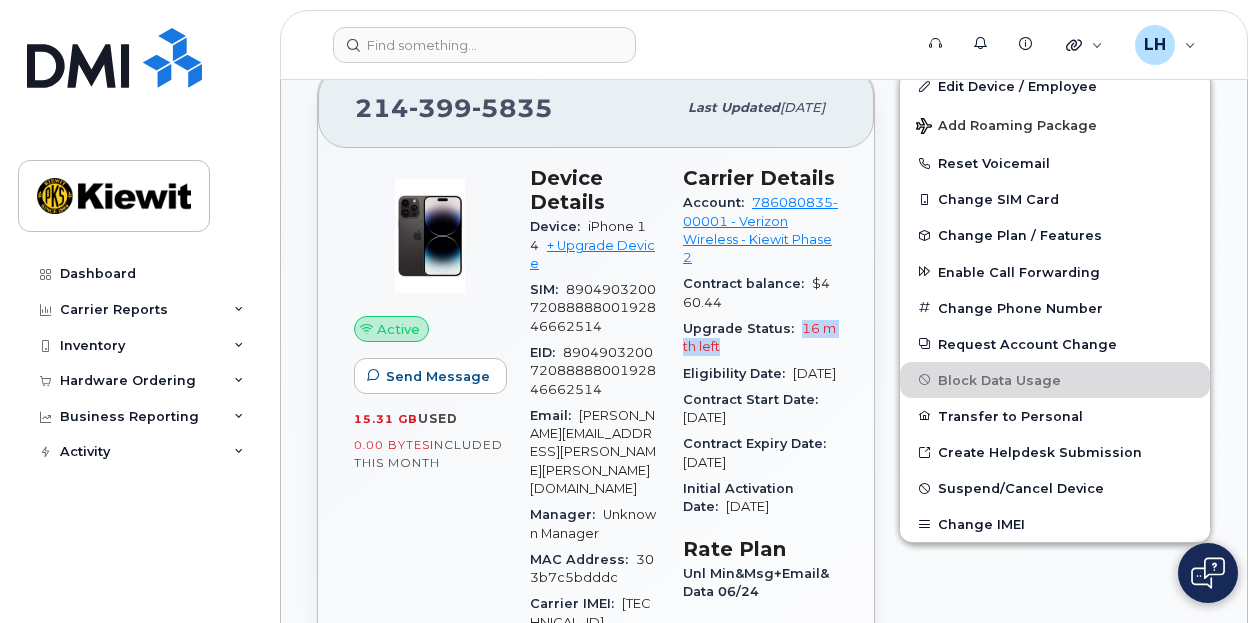 drag, startPoint x: 802, startPoint y: 327, endPoint x: 816, endPoint y: 342, distance: 20.518284 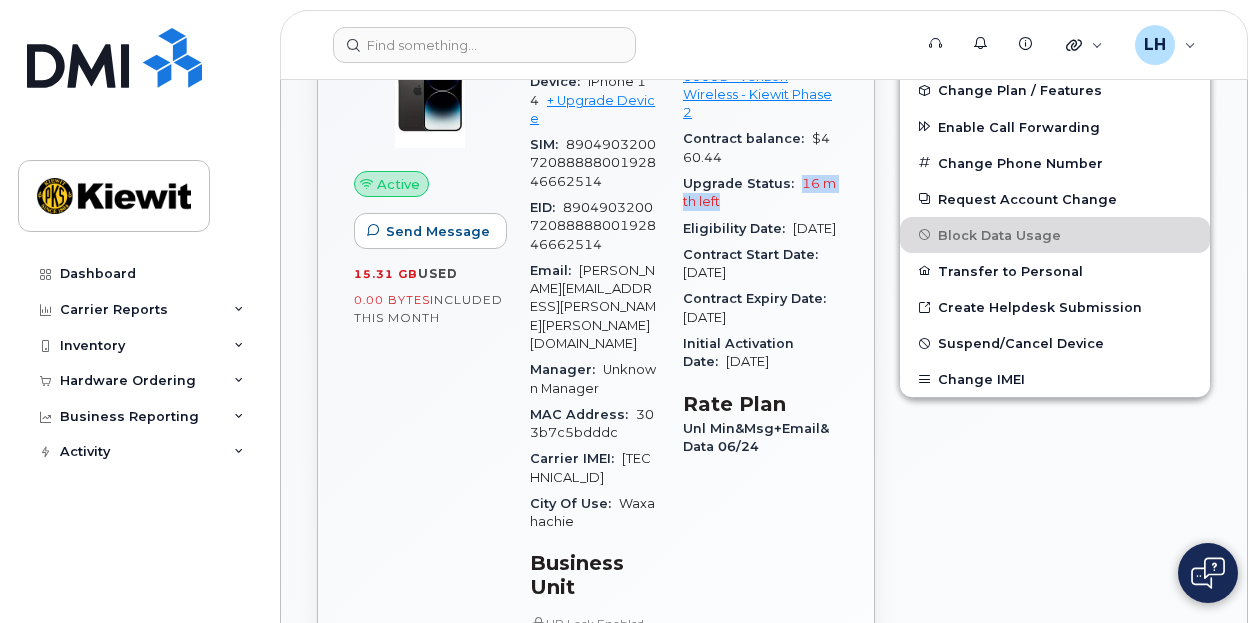 scroll, scrollTop: 890, scrollLeft: 0, axis: vertical 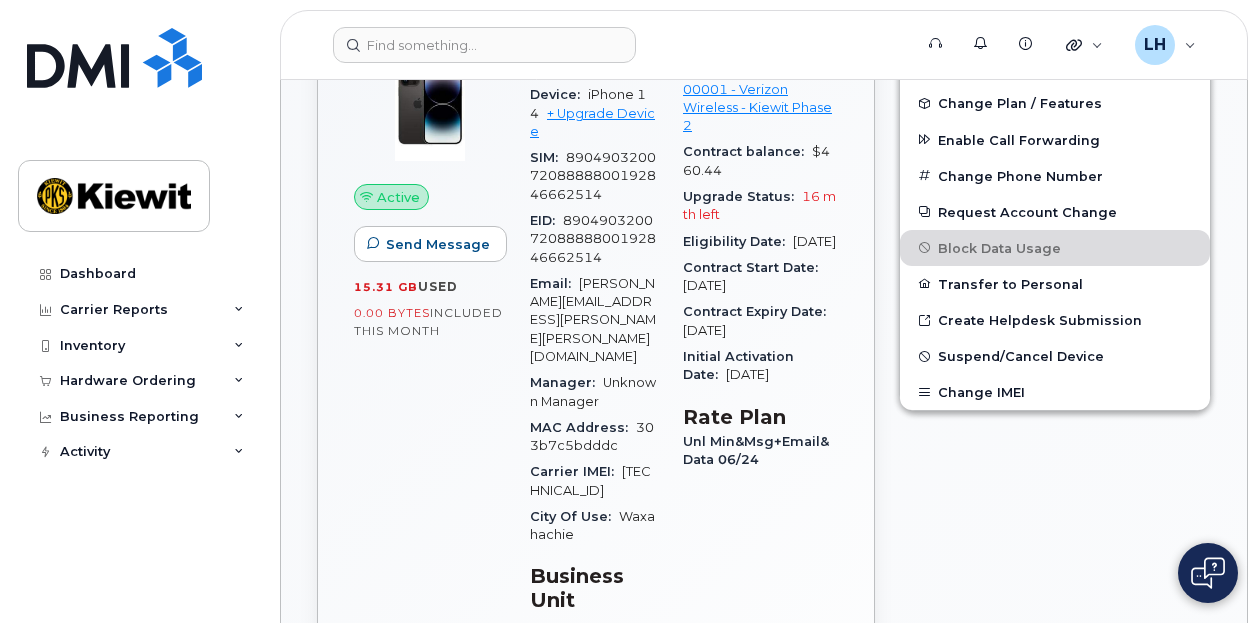 click on "Active" 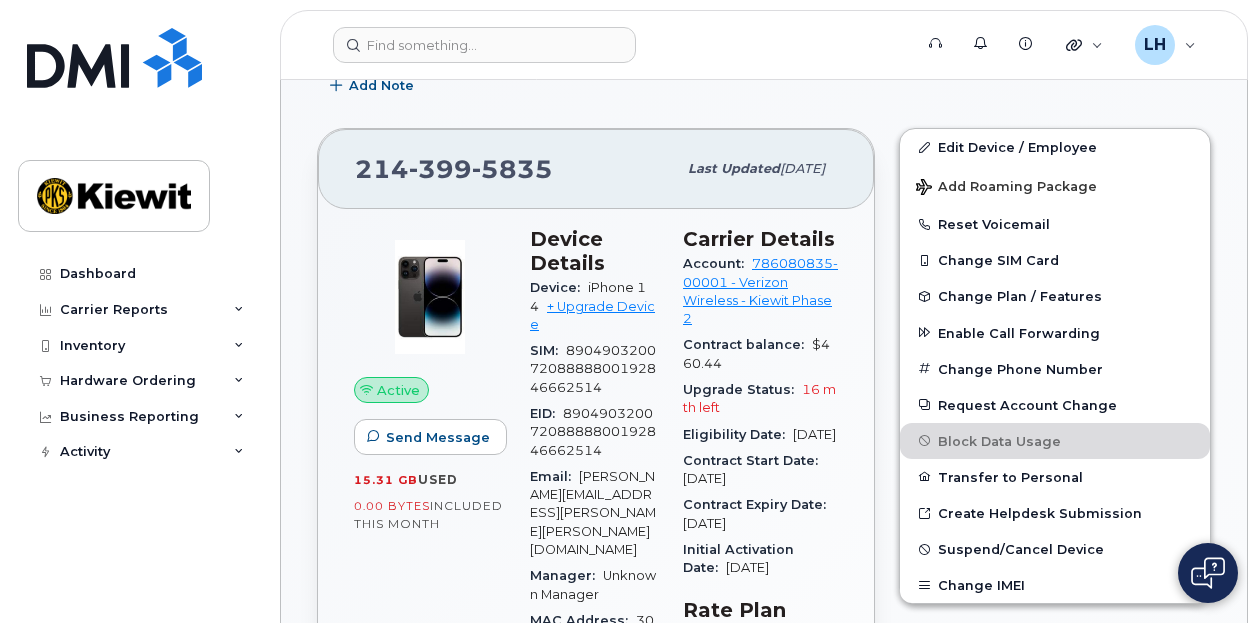scroll, scrollTop: 688, scrollLeft: 0, axis: vertical 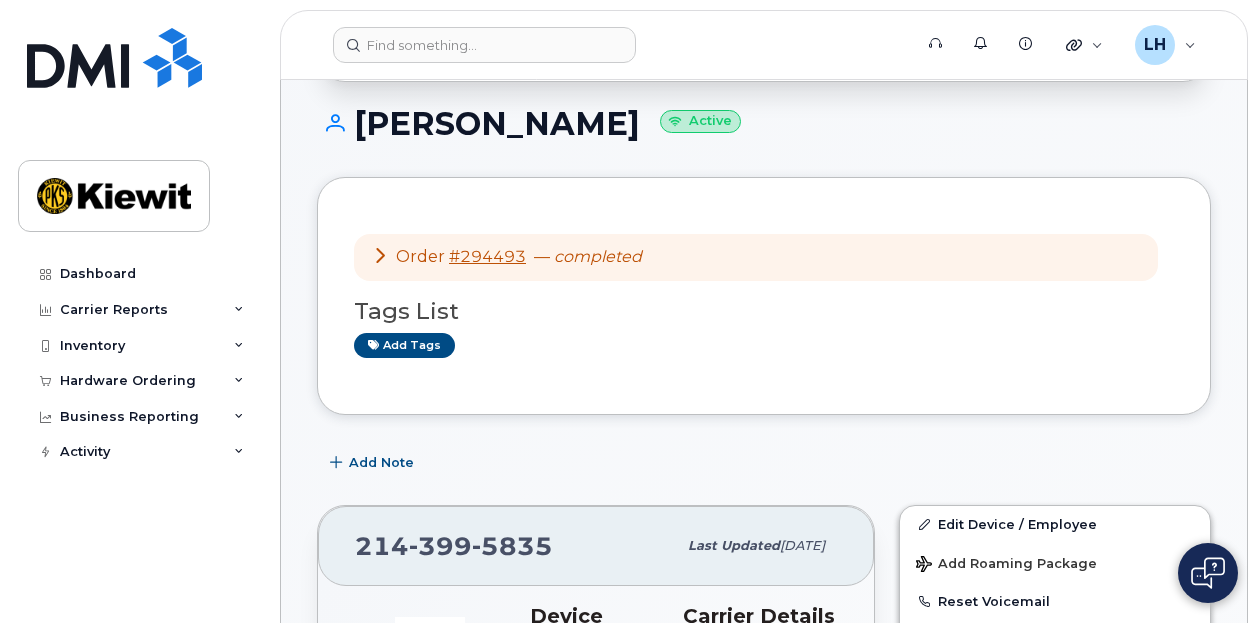 click 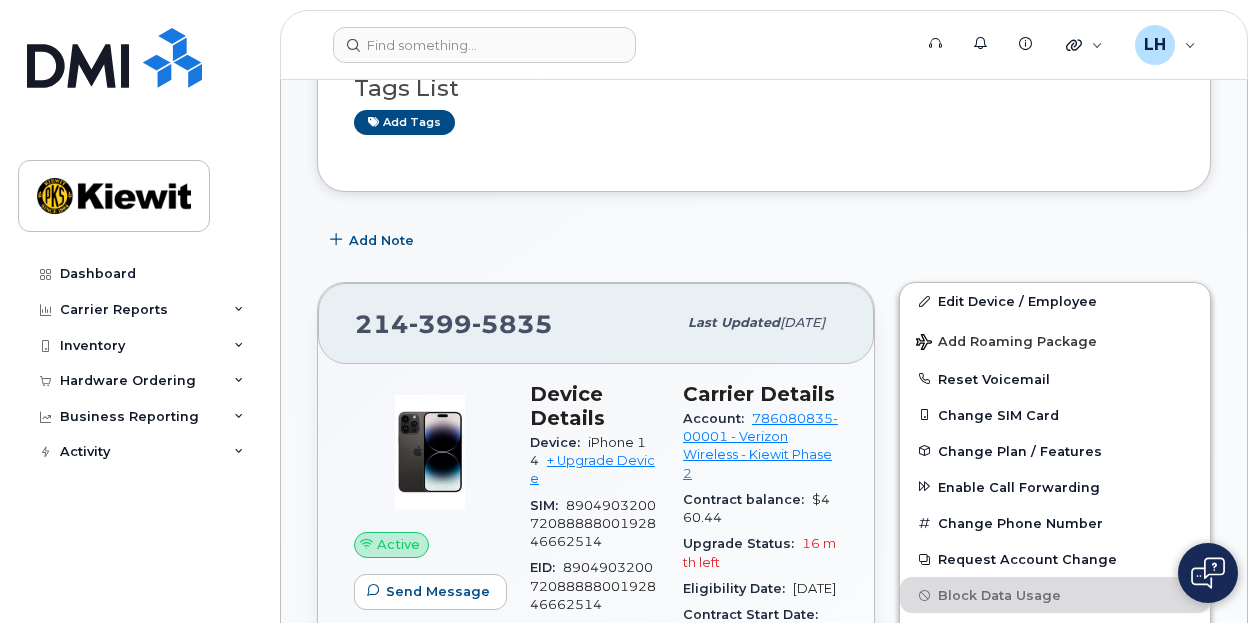scroll, scrollTop: 930, scrollLeft: 0, axis: vertical 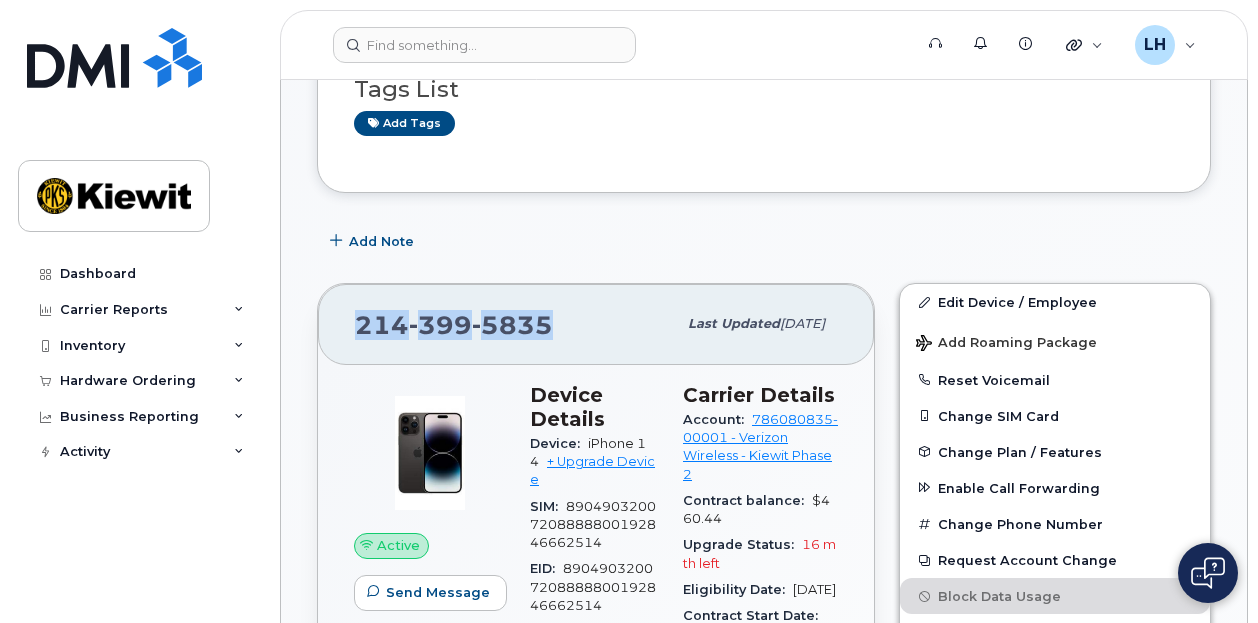 drag, startPoint x: 554, startPoint y: 321, endPoint x: 326, endPoint y: 307, distance: 228.42941 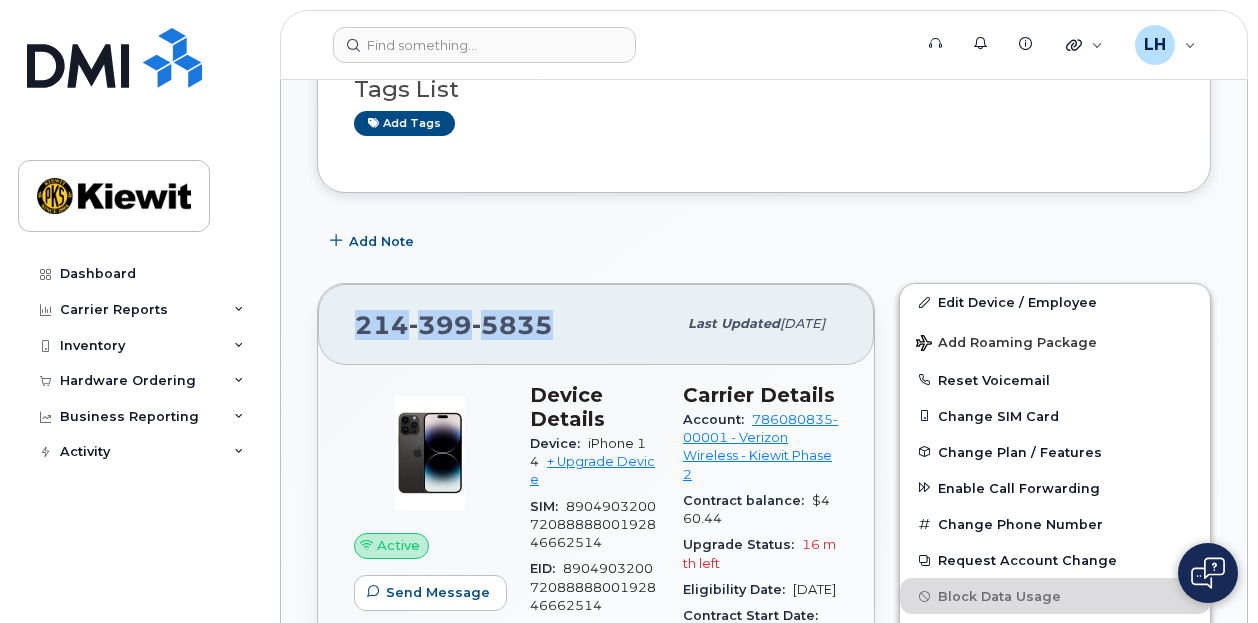 copy on "214 399 5835" 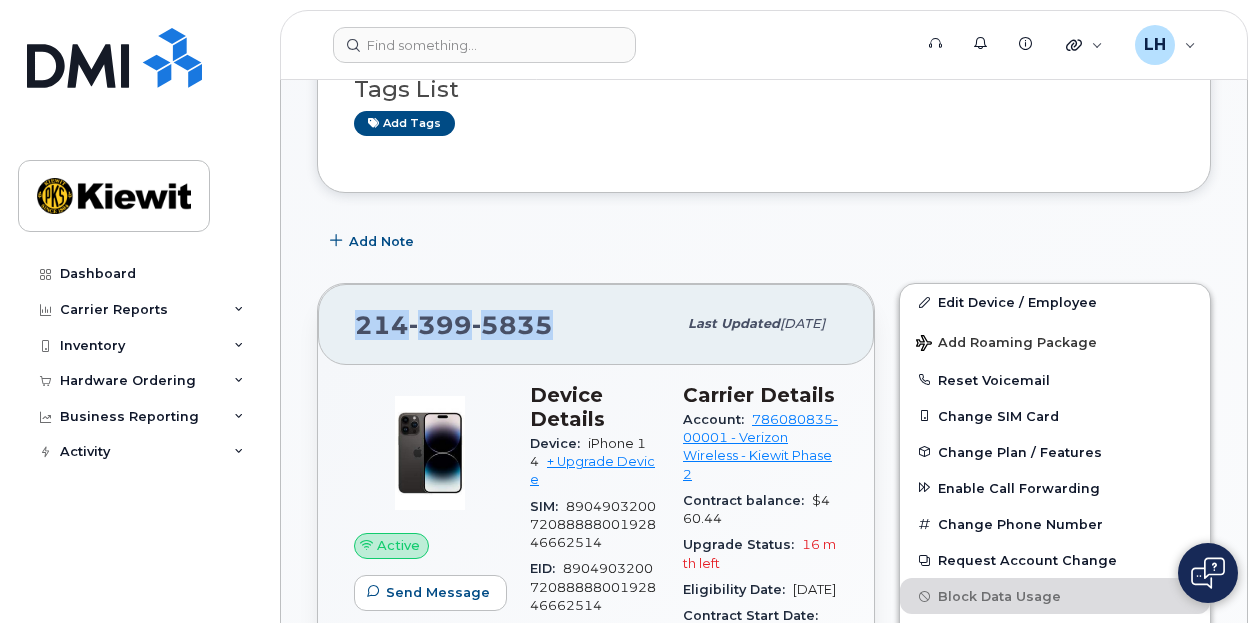 click 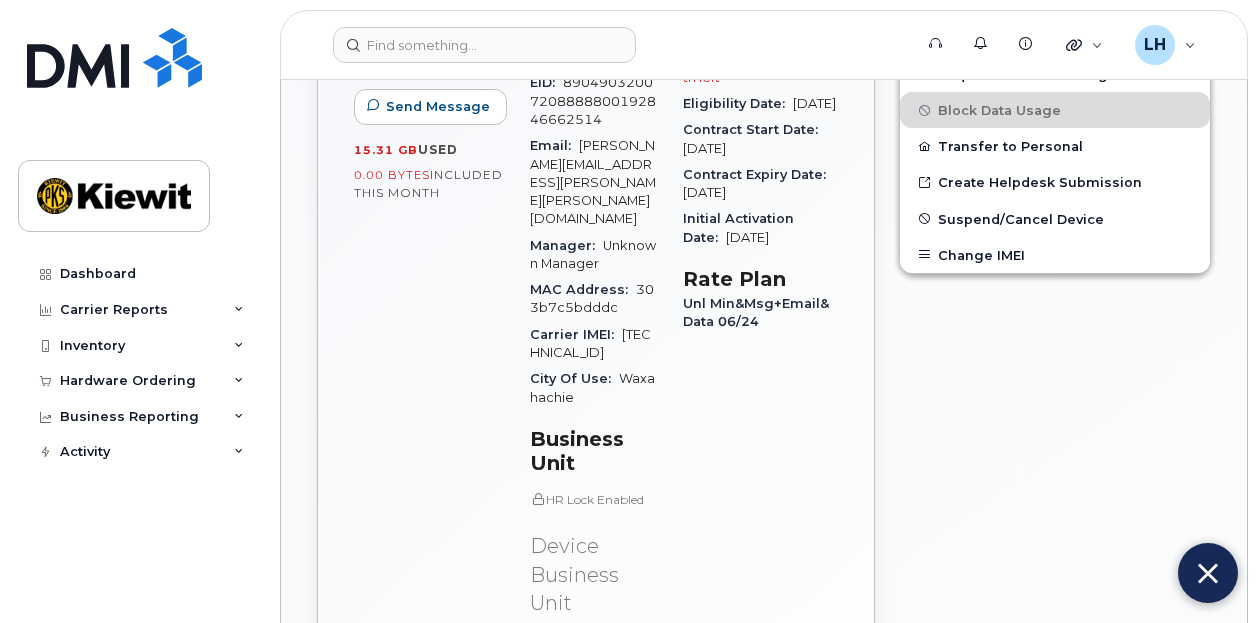 scroll, scrollTop: 1417, scrollLeft: 0, axis: vertical 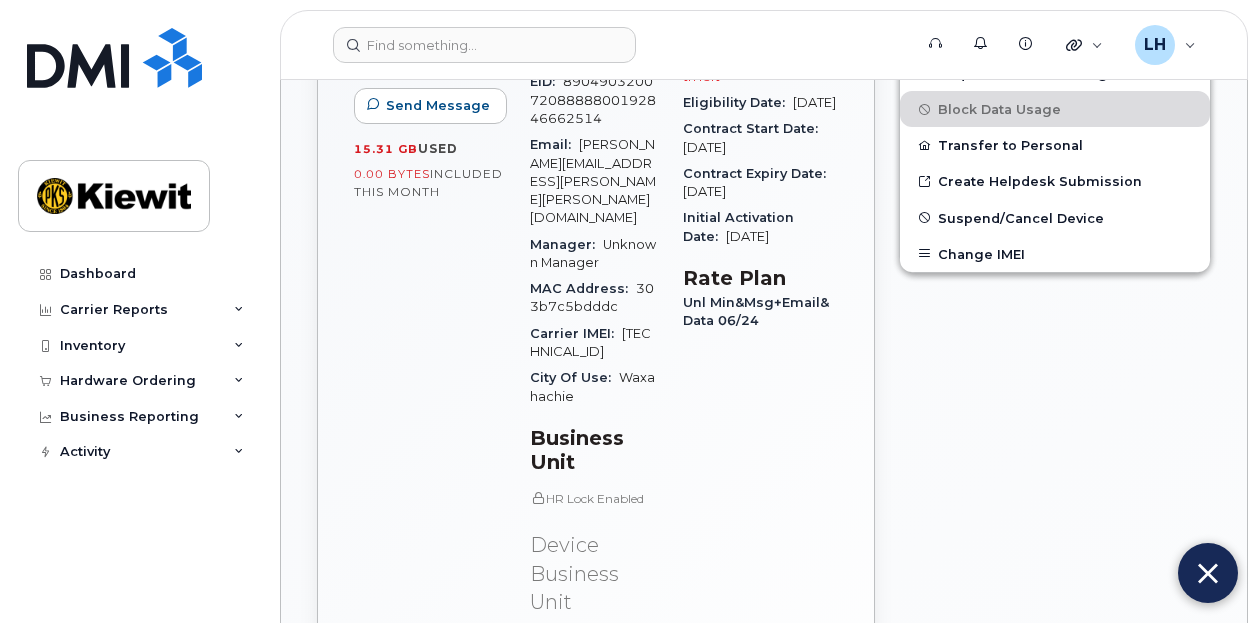 click 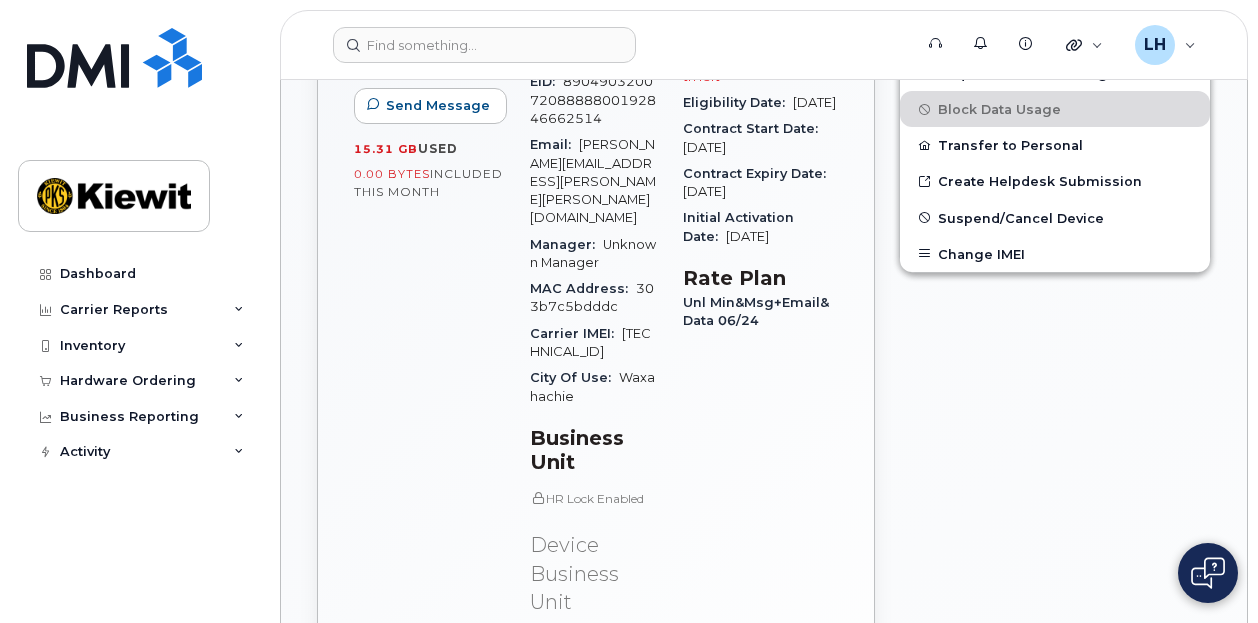 click 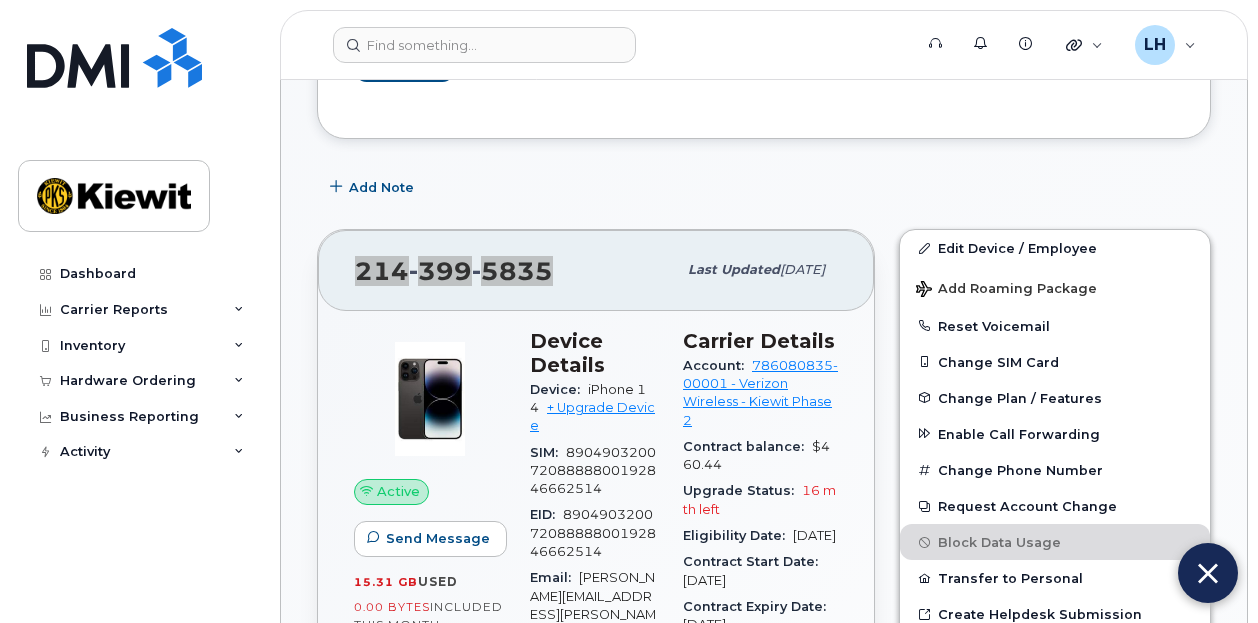 scroll, scrollTop: 983, scrollLeft: 0, axis: vertical 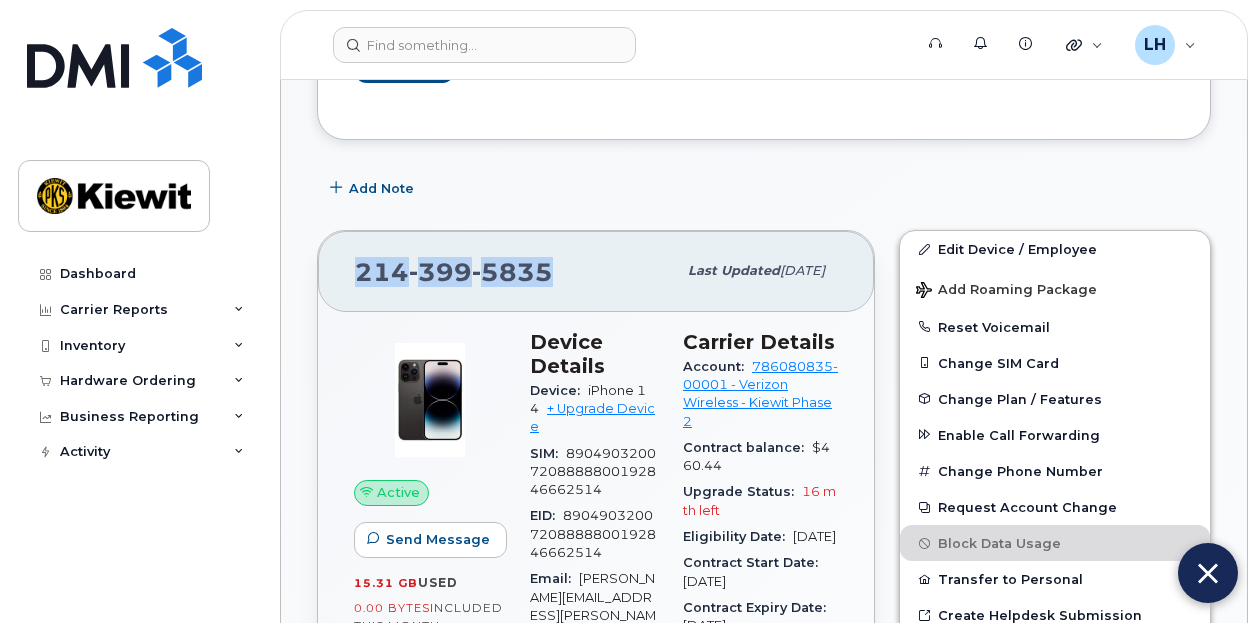 click 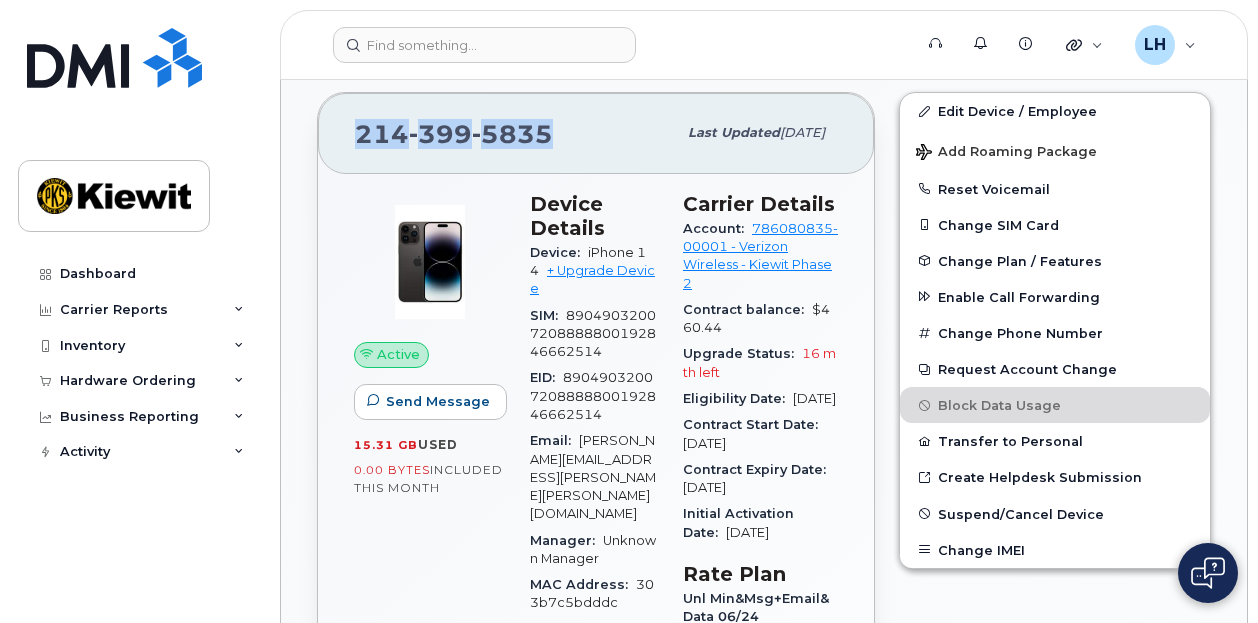 scroll, scrollTop: 1106, scrollLeft: 0, axis: vertical 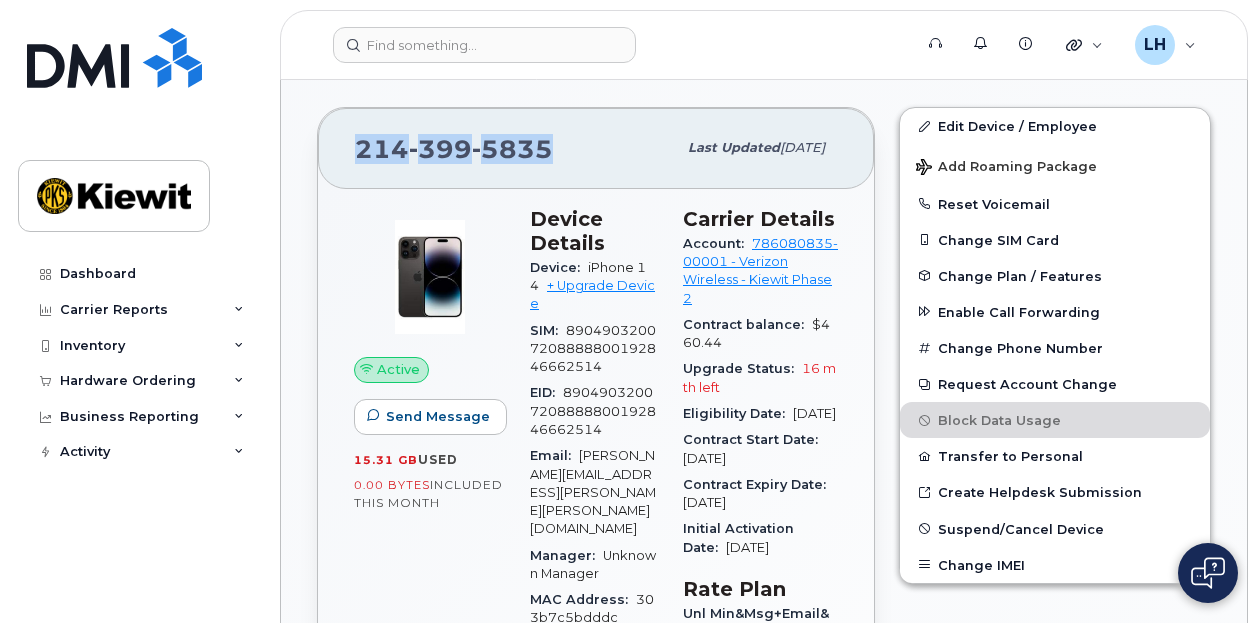 click 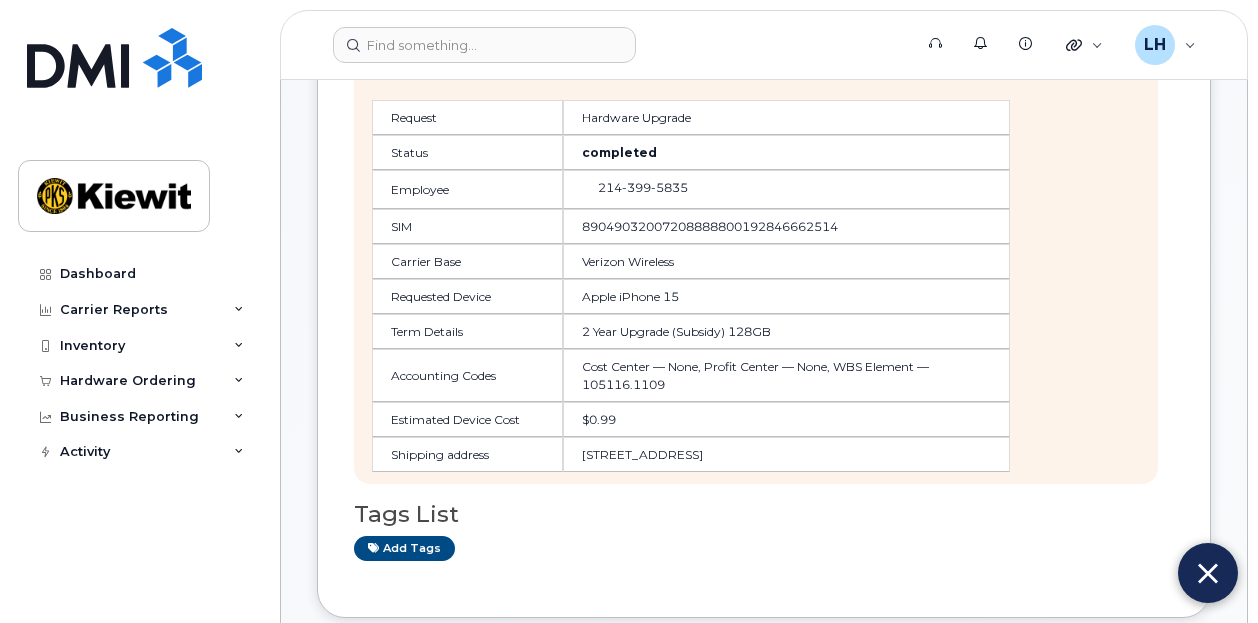 scroll, scrollTop: 0, scrollLeft: 0, axis: both 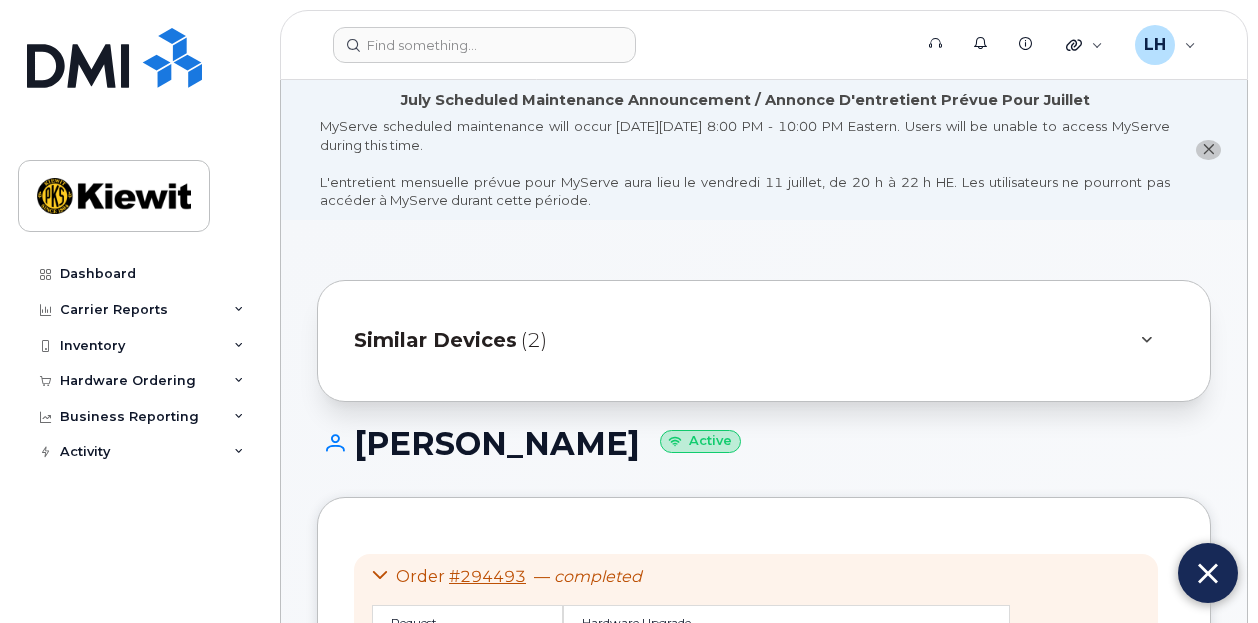 click 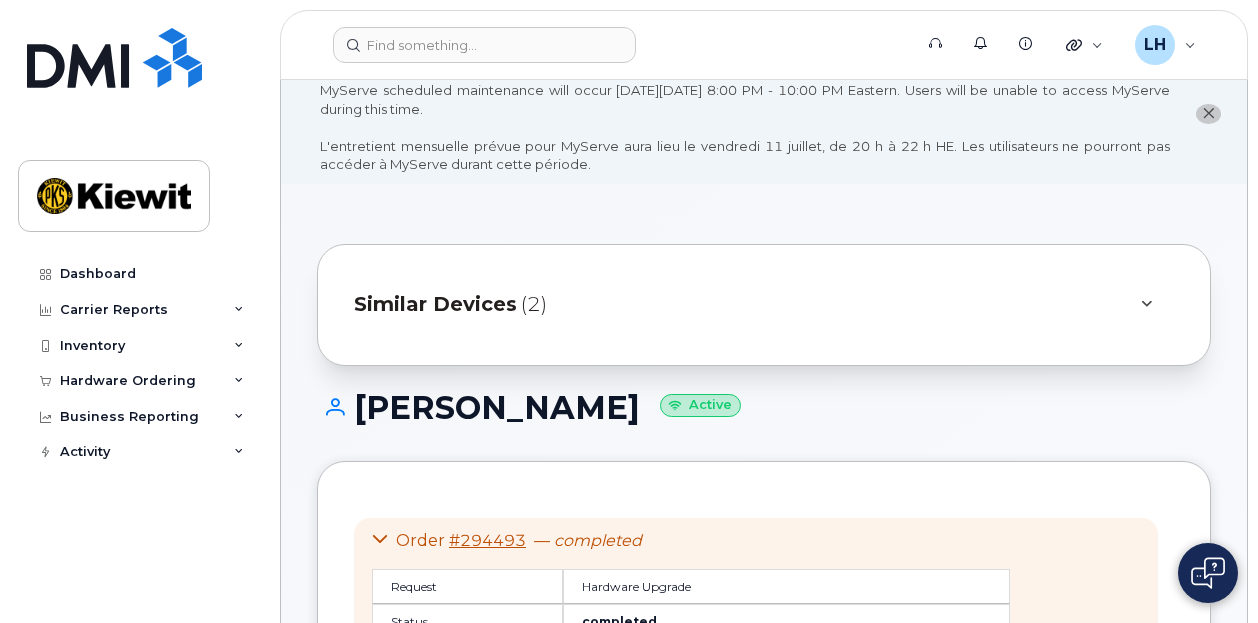 scroll, scrollTop: 0, scrollLeft: 0, axis: both 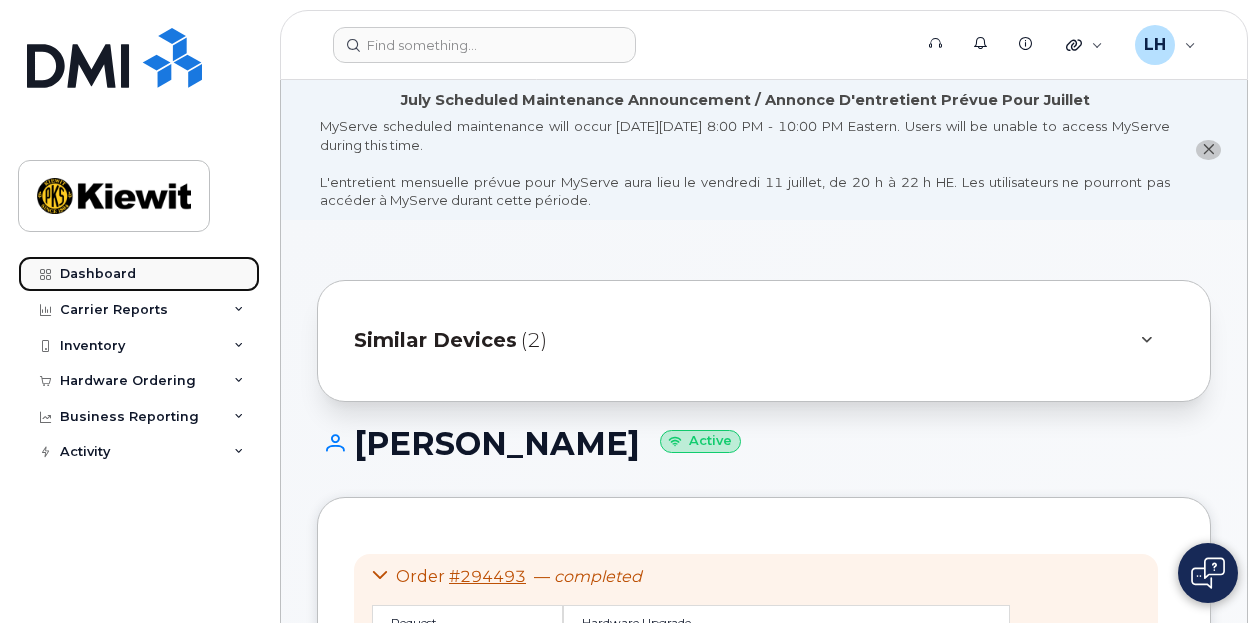 click on "Dashboard" 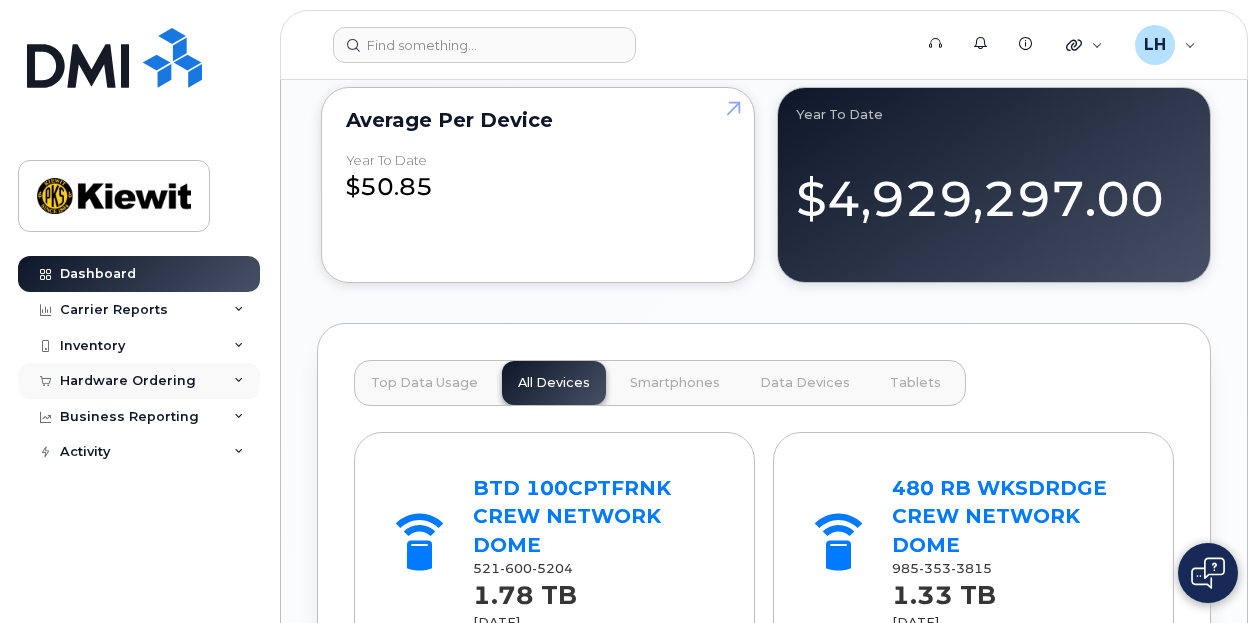 scroll, scrollTop: 2462, scrollLeft: 0, axis: vertical 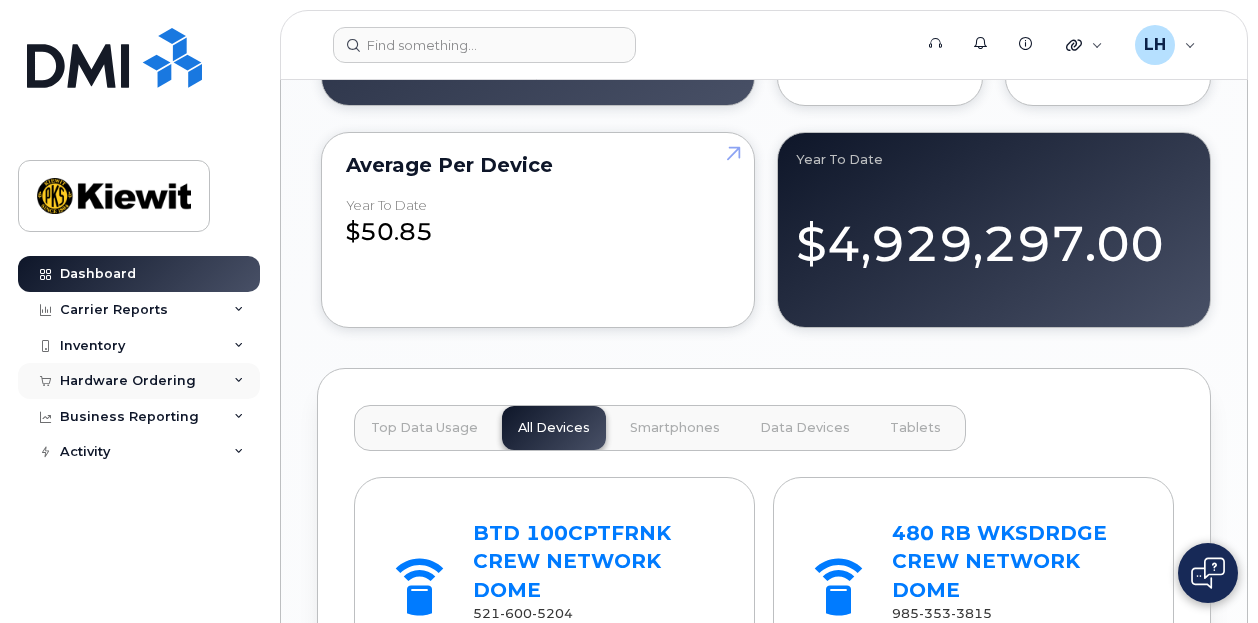 click on "Hardware Ordering" 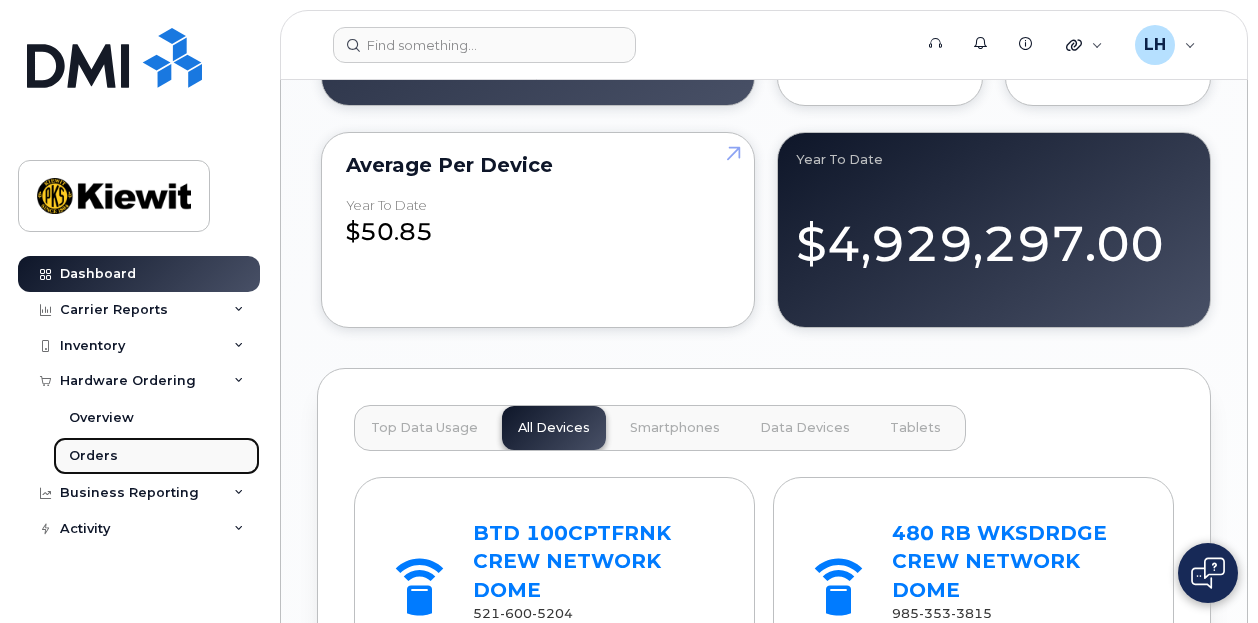 click on "Orders" 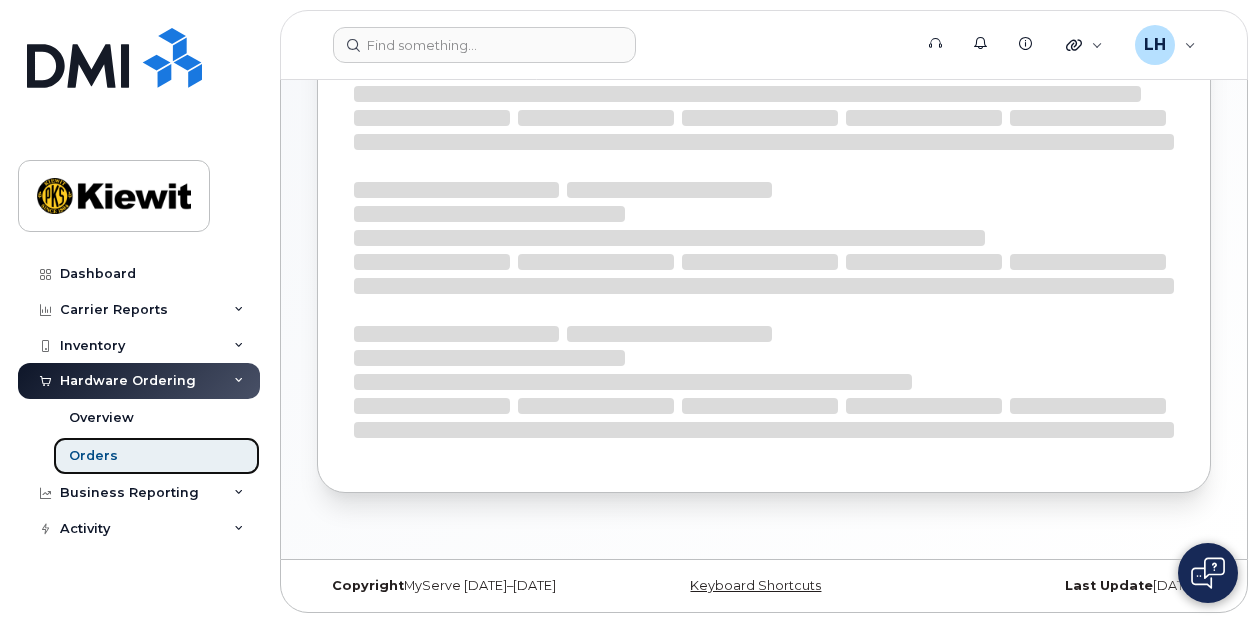 scroll, scrollTop: 0, scrollLeft: 0, axis: both 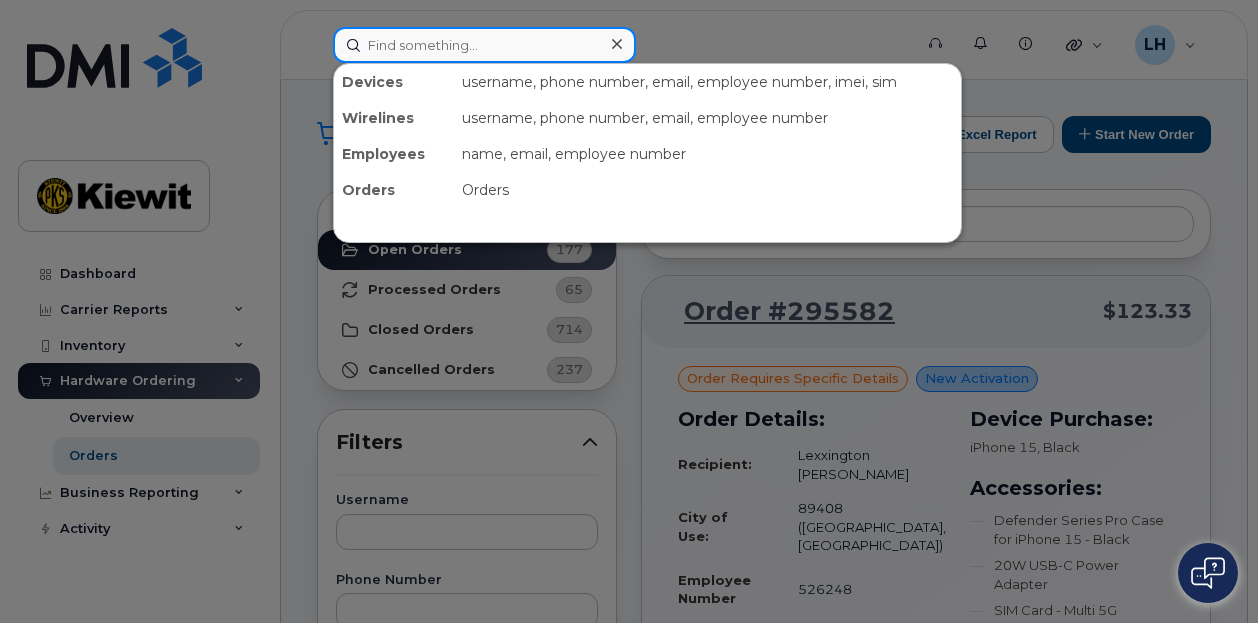 click 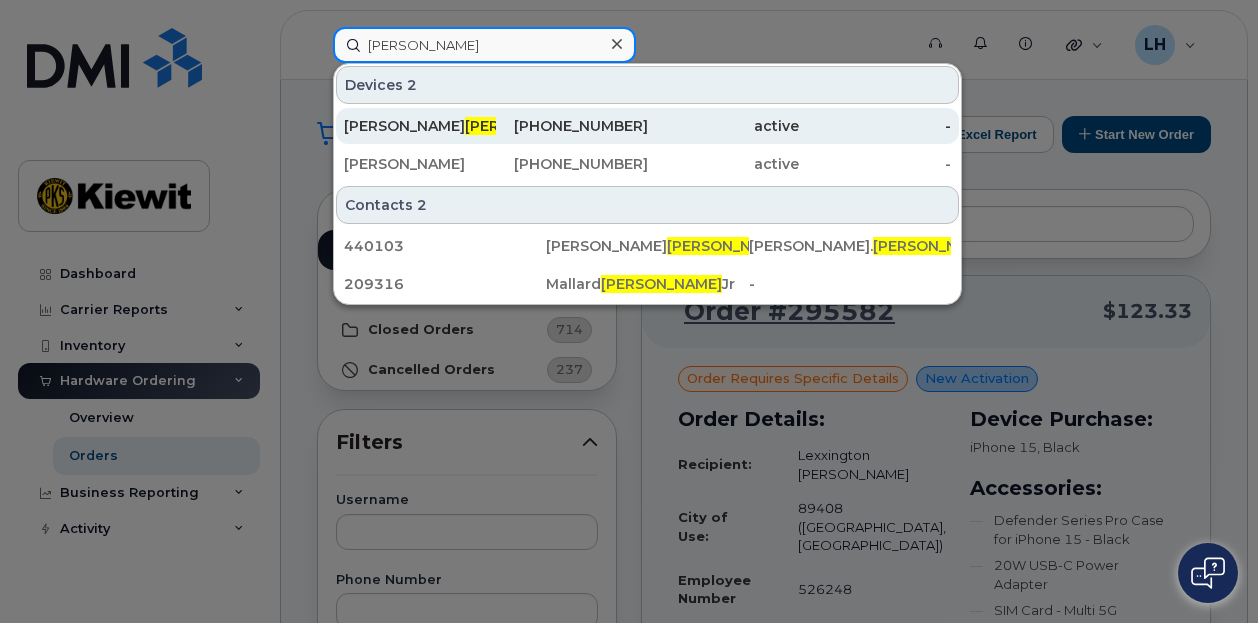 type on "tacker" 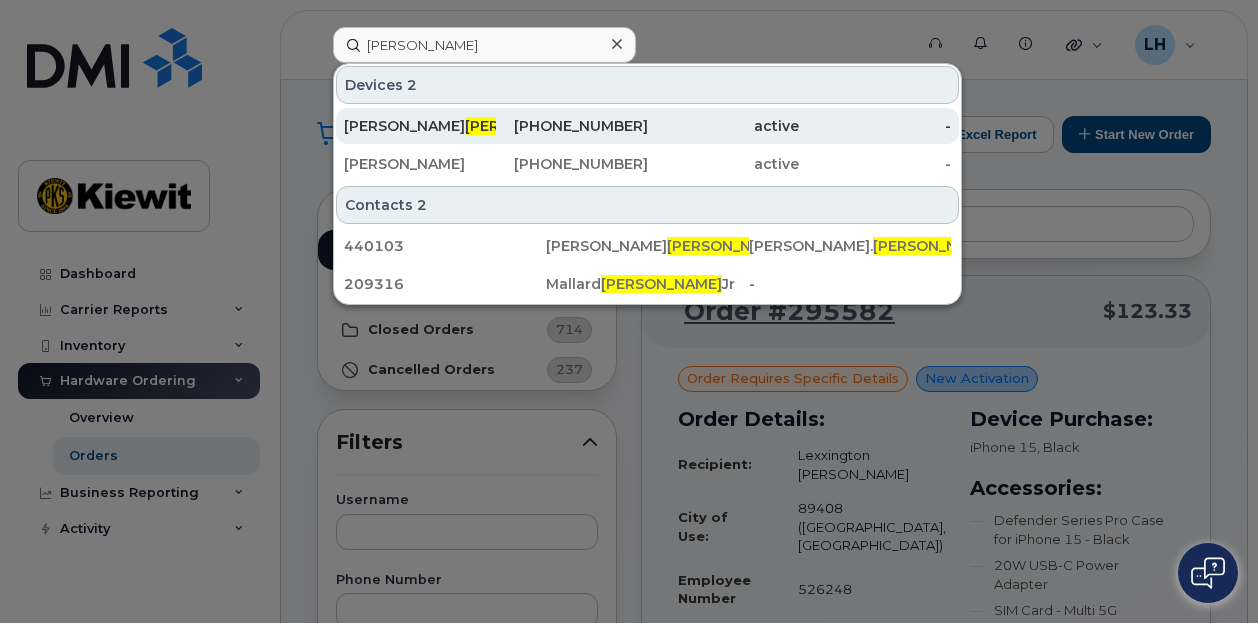 click on "214-399-5835" 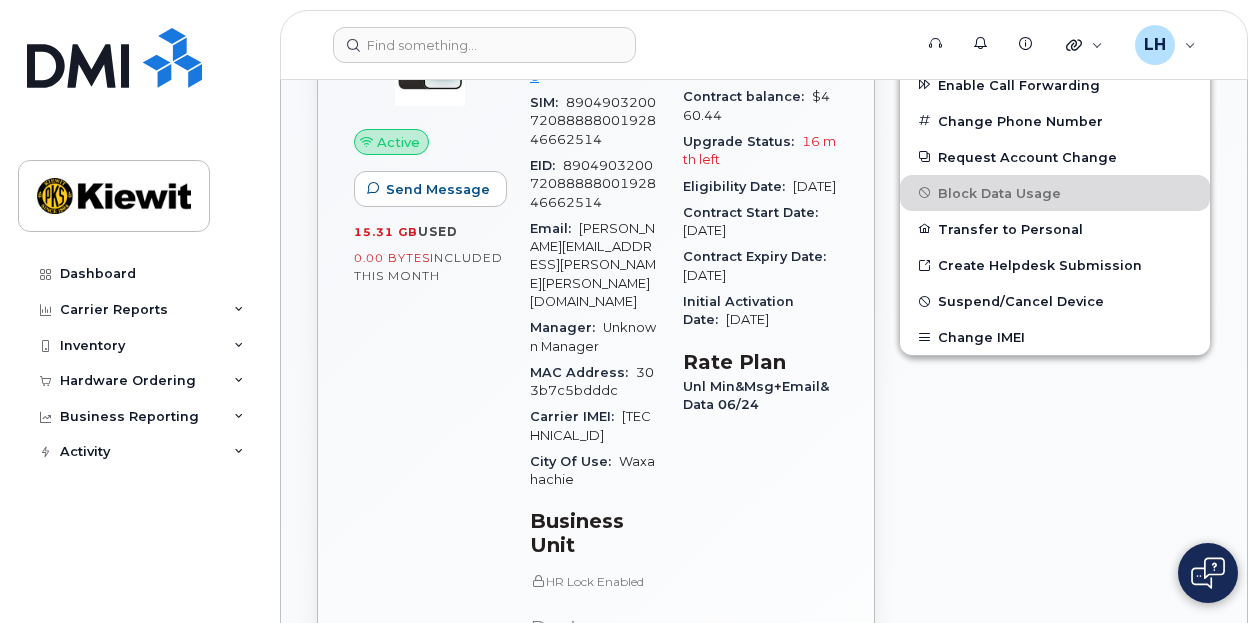 scroll, scrollTop: 1031, scrollLeft: 0, axis: vertical 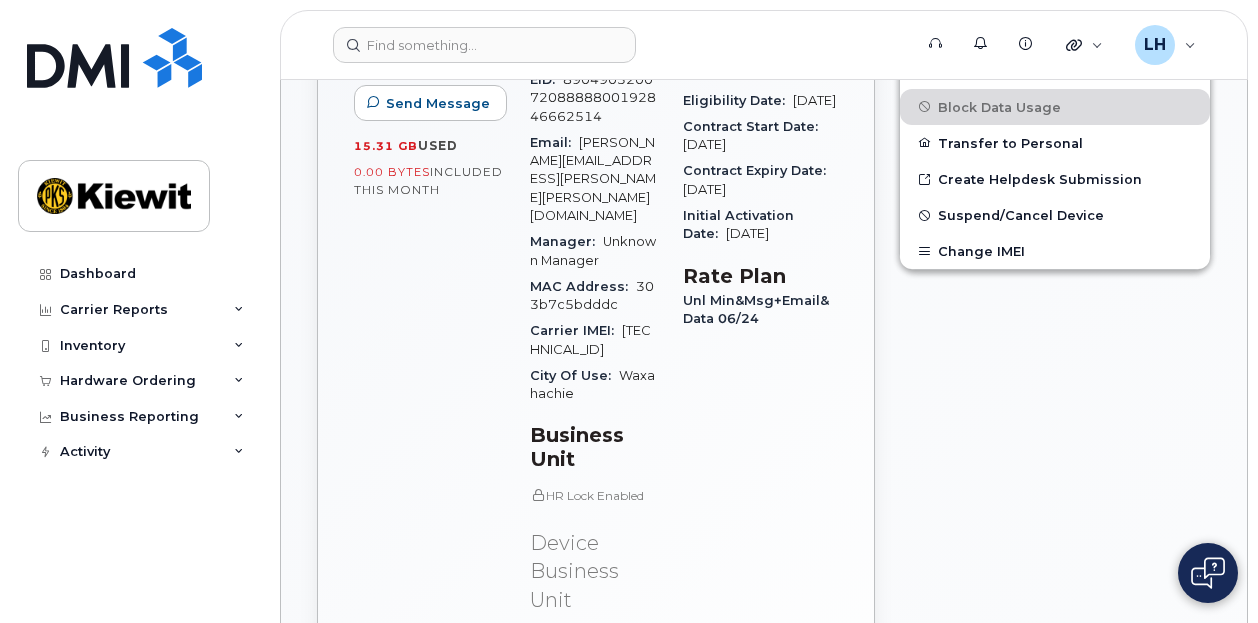 click 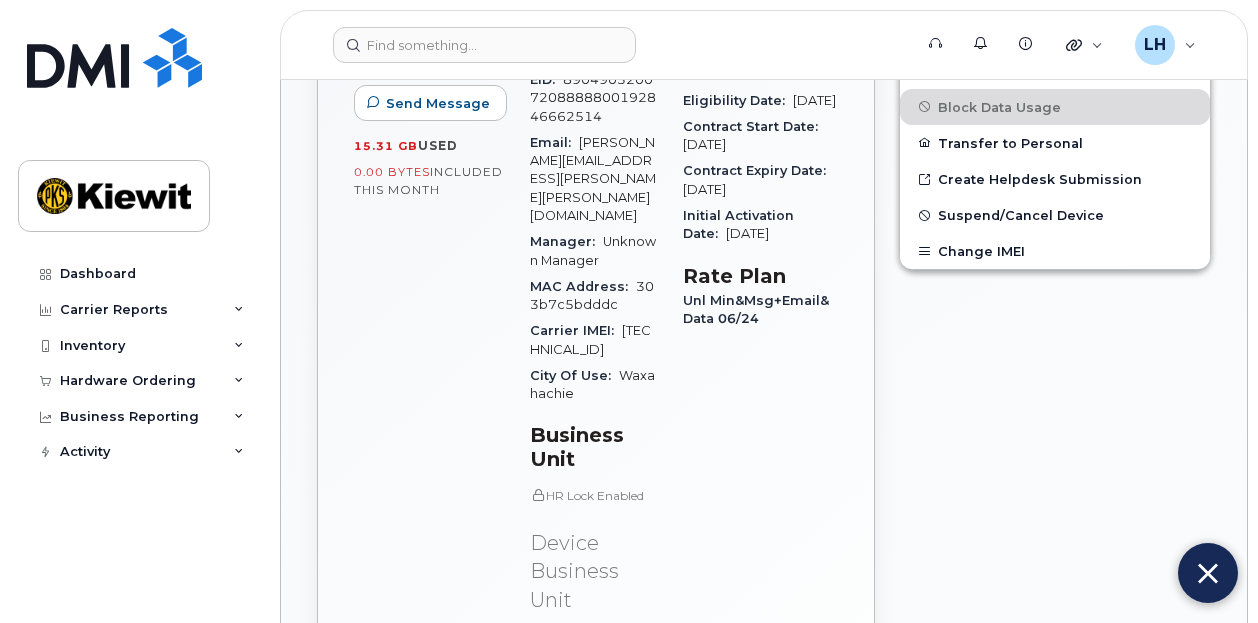 click on "Dashboard Carrier Reports Monthly Billing Data Daily Data Pooling Average Costing Executive Summary Accounting Roaming Reports Suspended Devices Suspension Candidates Custom Report Cost Variance Inventory Mobility Devices Data Conflicts Spare Hardware Import Asset Management Hardware Ordering Overview Orders Business Reporting Managerial Reports Individual Reports Business Unit Reports Service Ticket Reporting Activity Travel Requests Activity Log Device Status Updates Transfer Of Responsibility Requests Rate Plan Monitor Background Jobs" 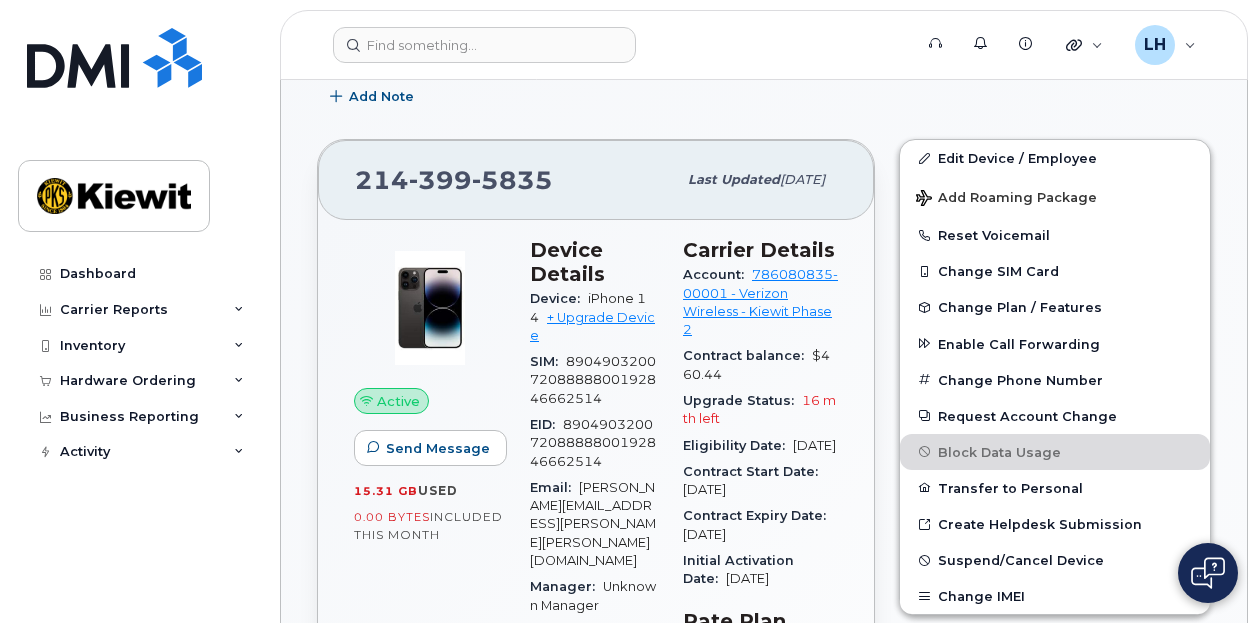 scroll, scrollTop: 687, scrollLeft: 0, axis: vertical 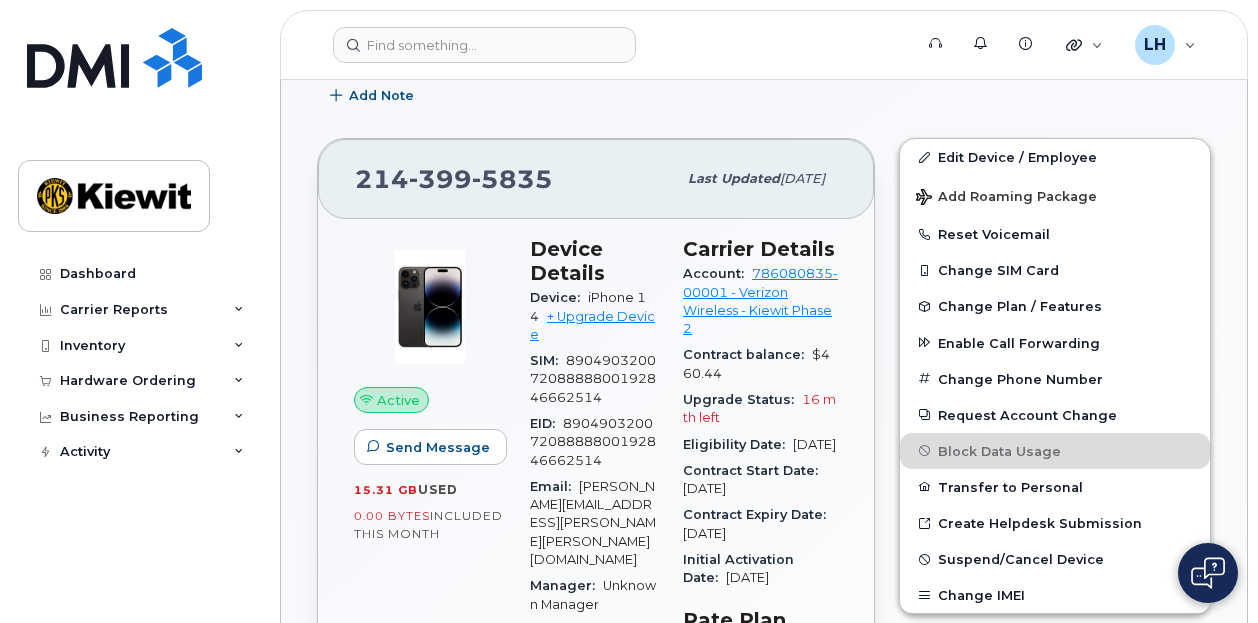 click 